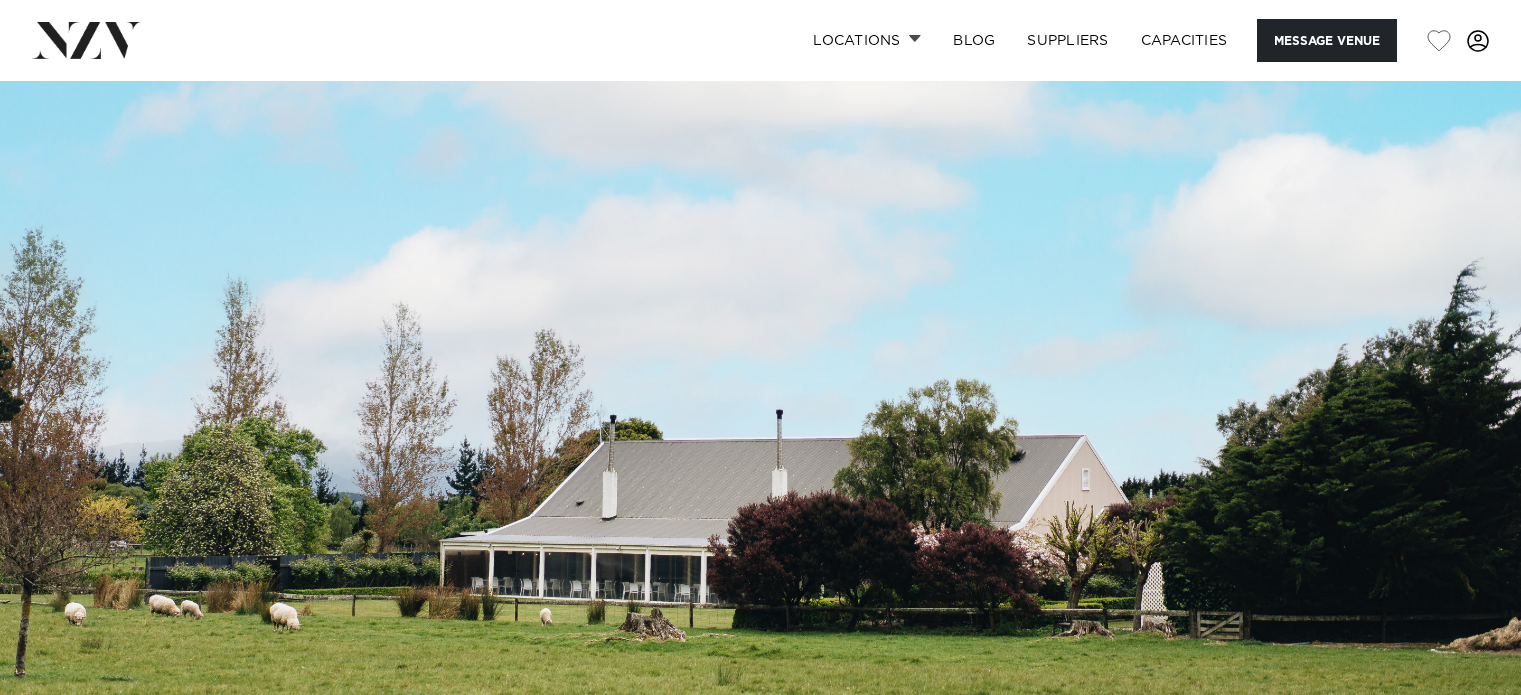scroll, scrollTop: 1728, scrollLeft: 0, axis: vertical 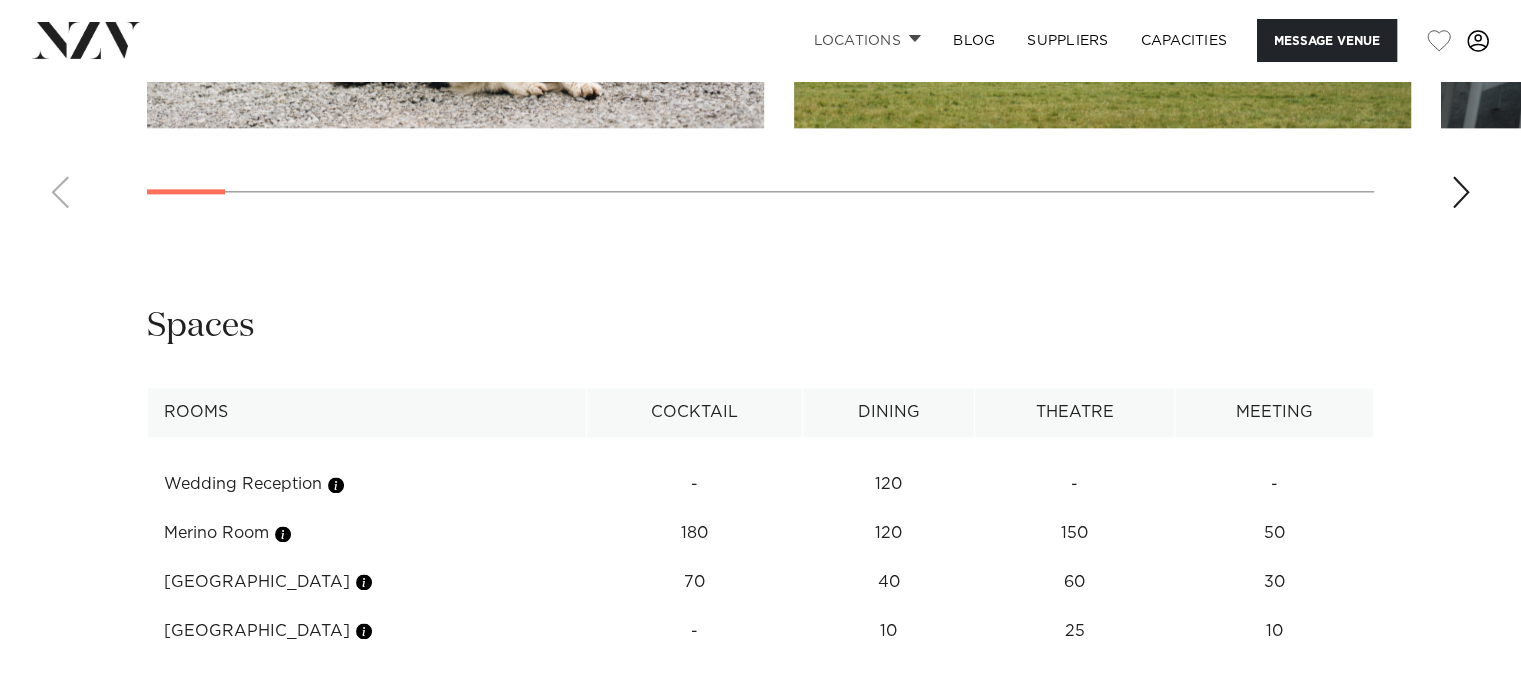 click on "Locations" at bounding box center [867, 40] 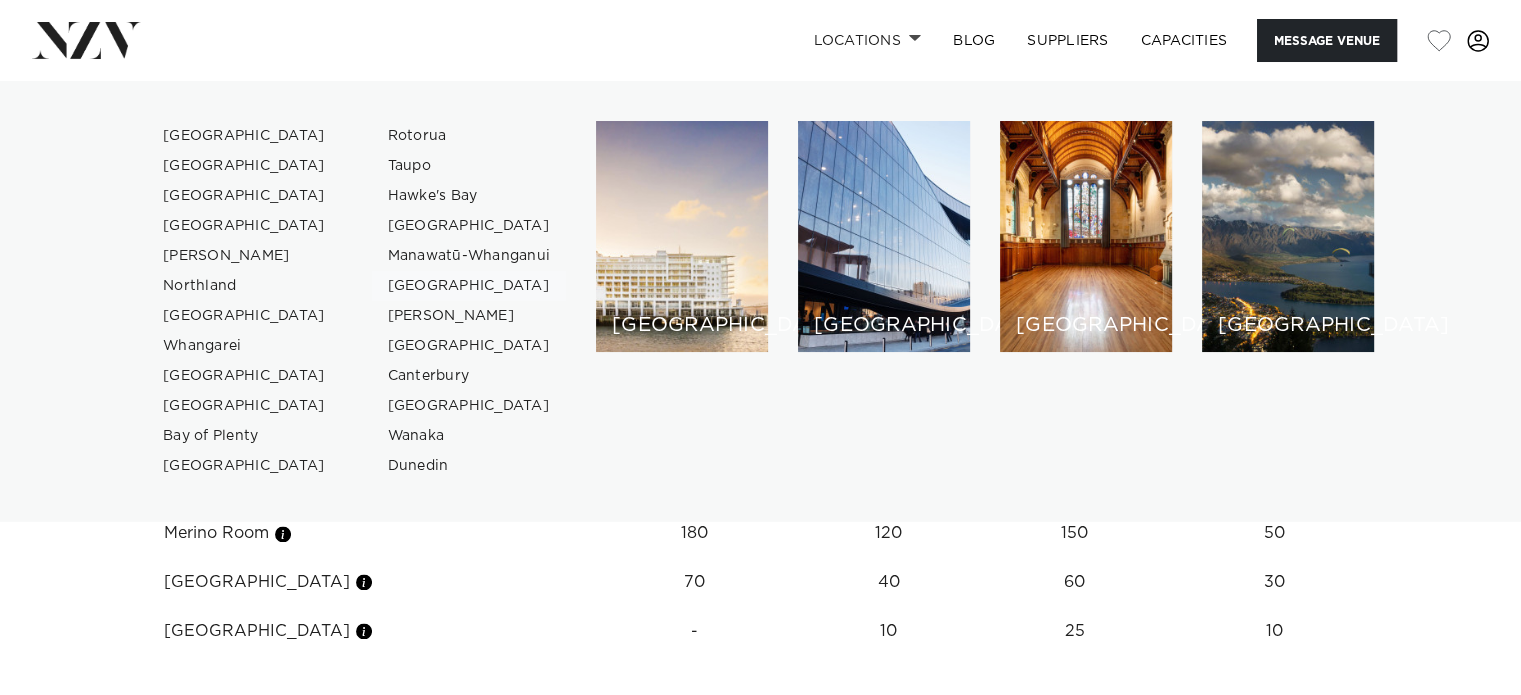 click on "[GEOGRAPHIC_DATA]" at bounding box center (469, 286) 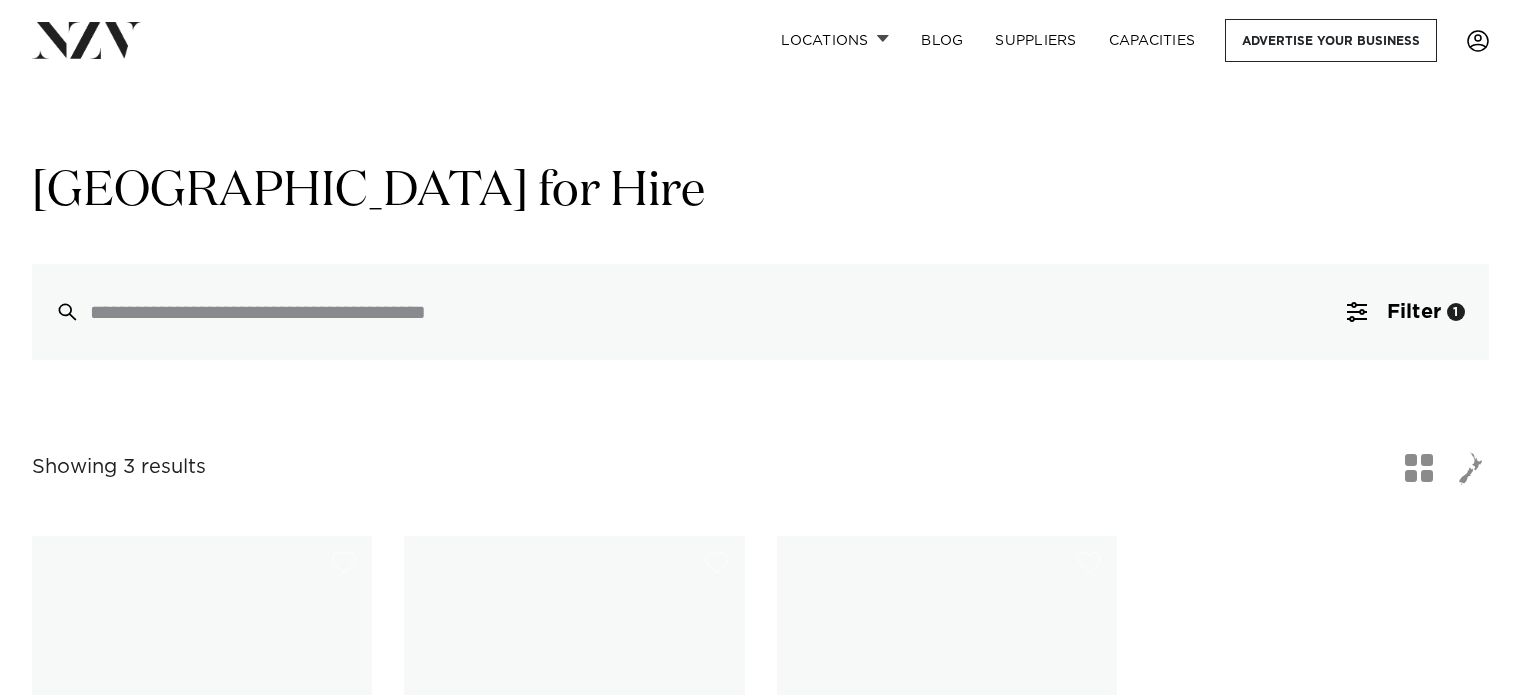 scroll, scrollTop: 0, scrollLeft: 0, axis: both 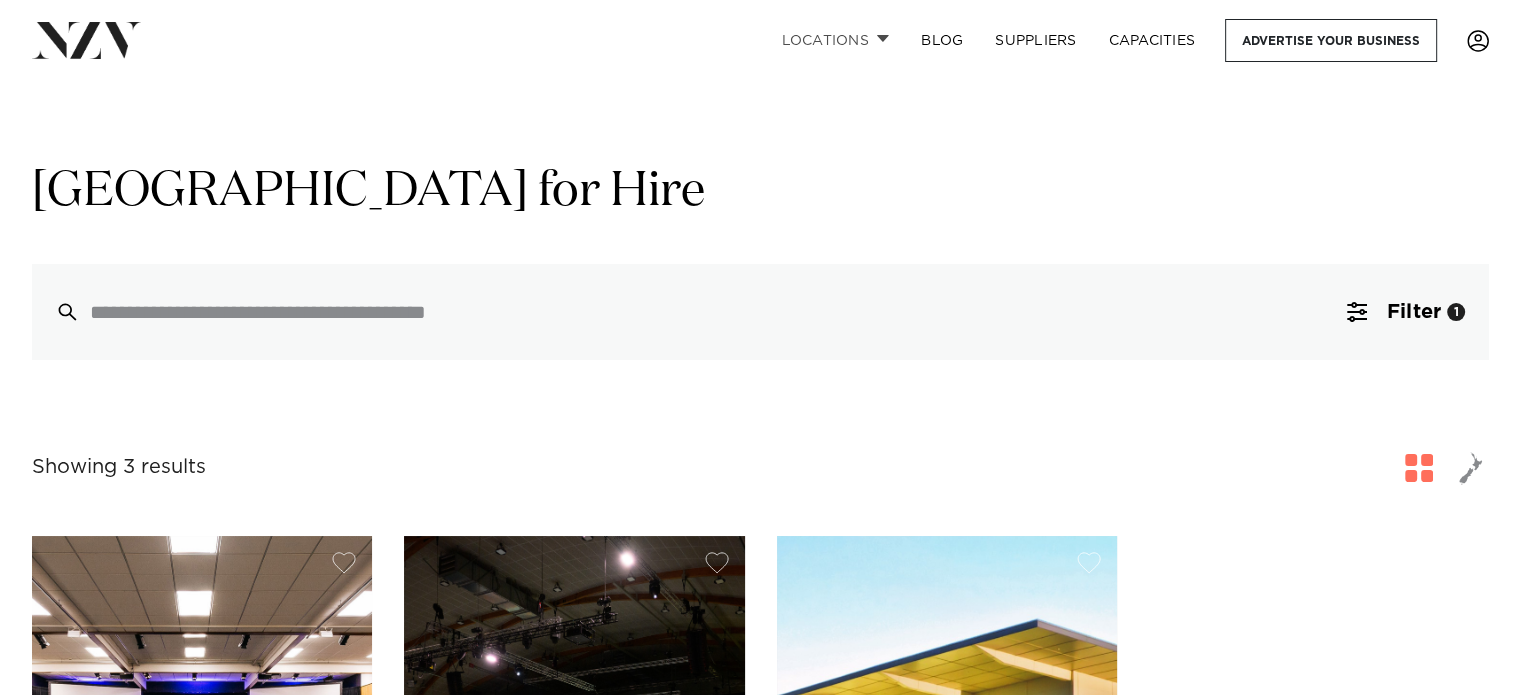 click on "Locations" at bounding box center [835, 40] 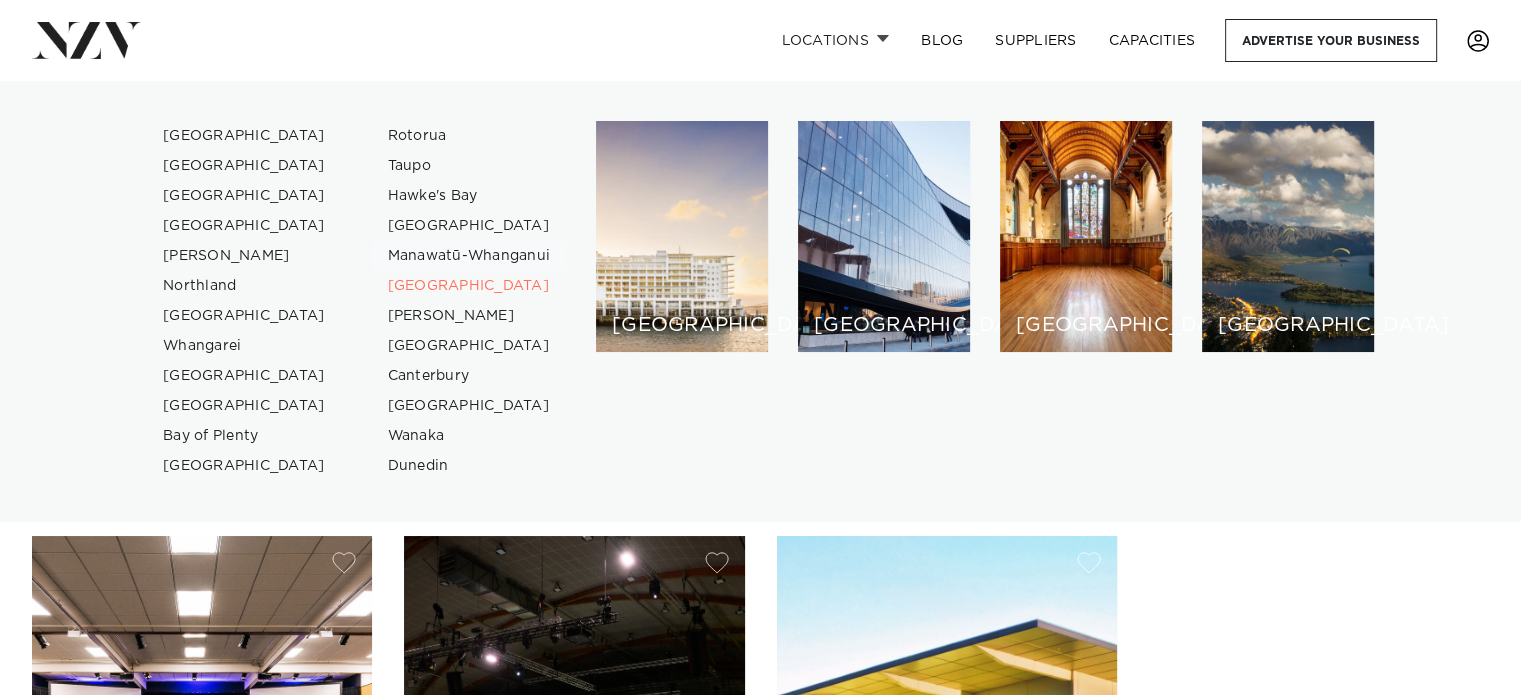 click on "Manawatū-Whanganui" at bounding box center [469, 256] 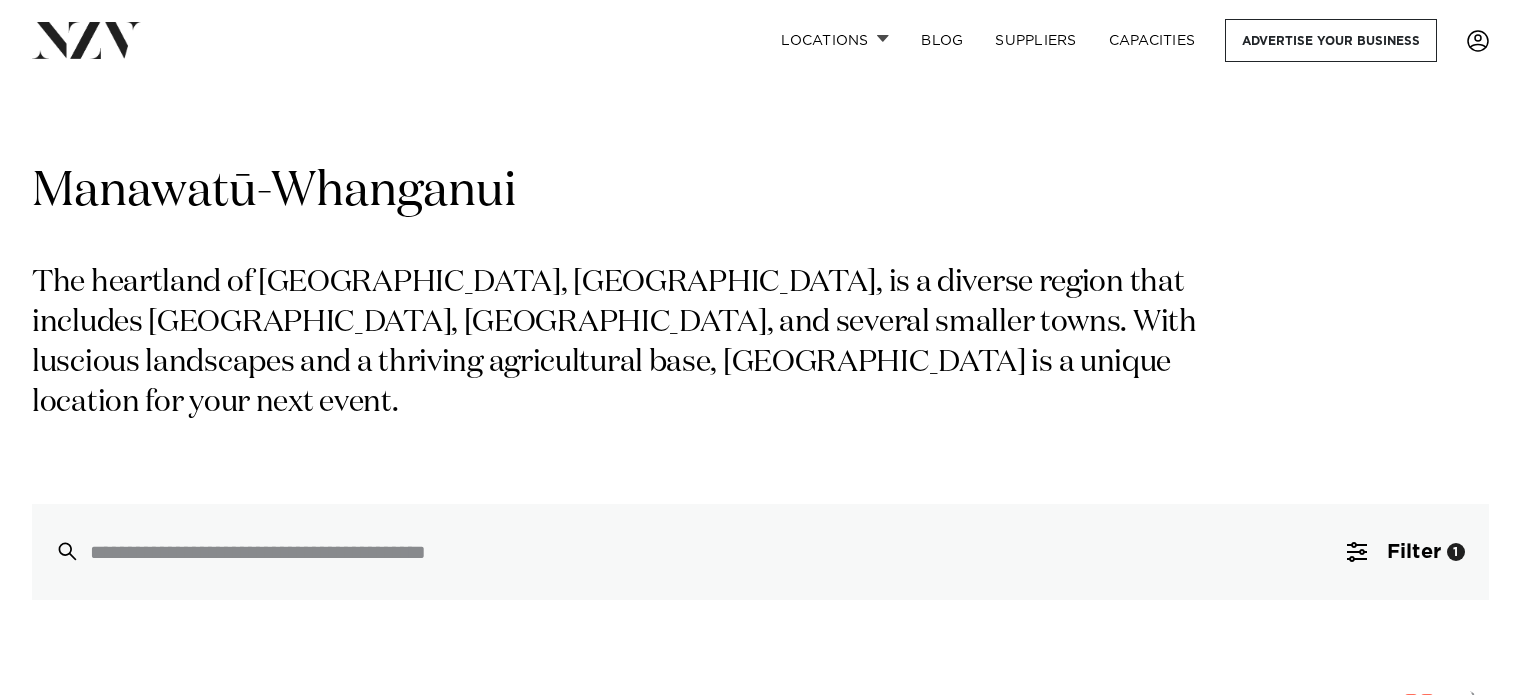 scroll, scrollTop: 0, scrollLeft: 0, axis: both 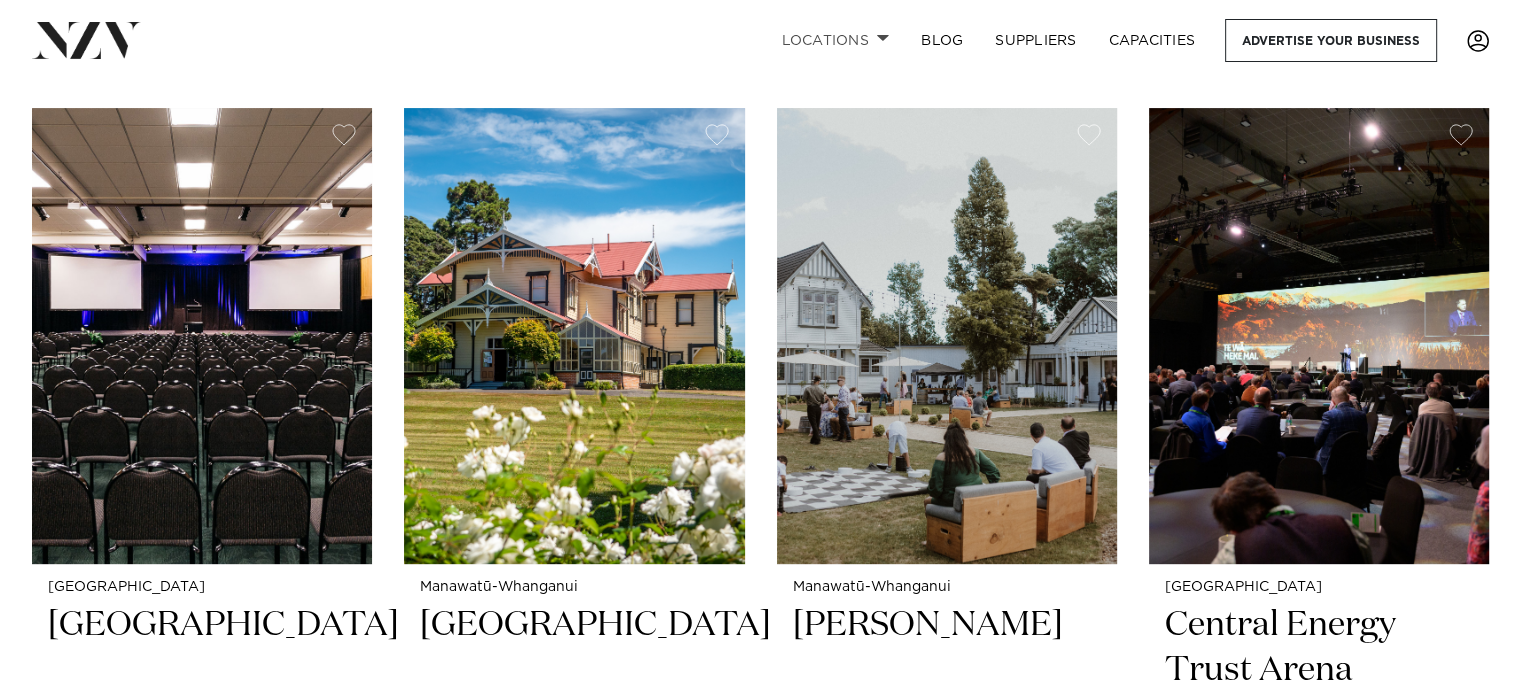 click on "Locations" at bounding box center [835, 40] 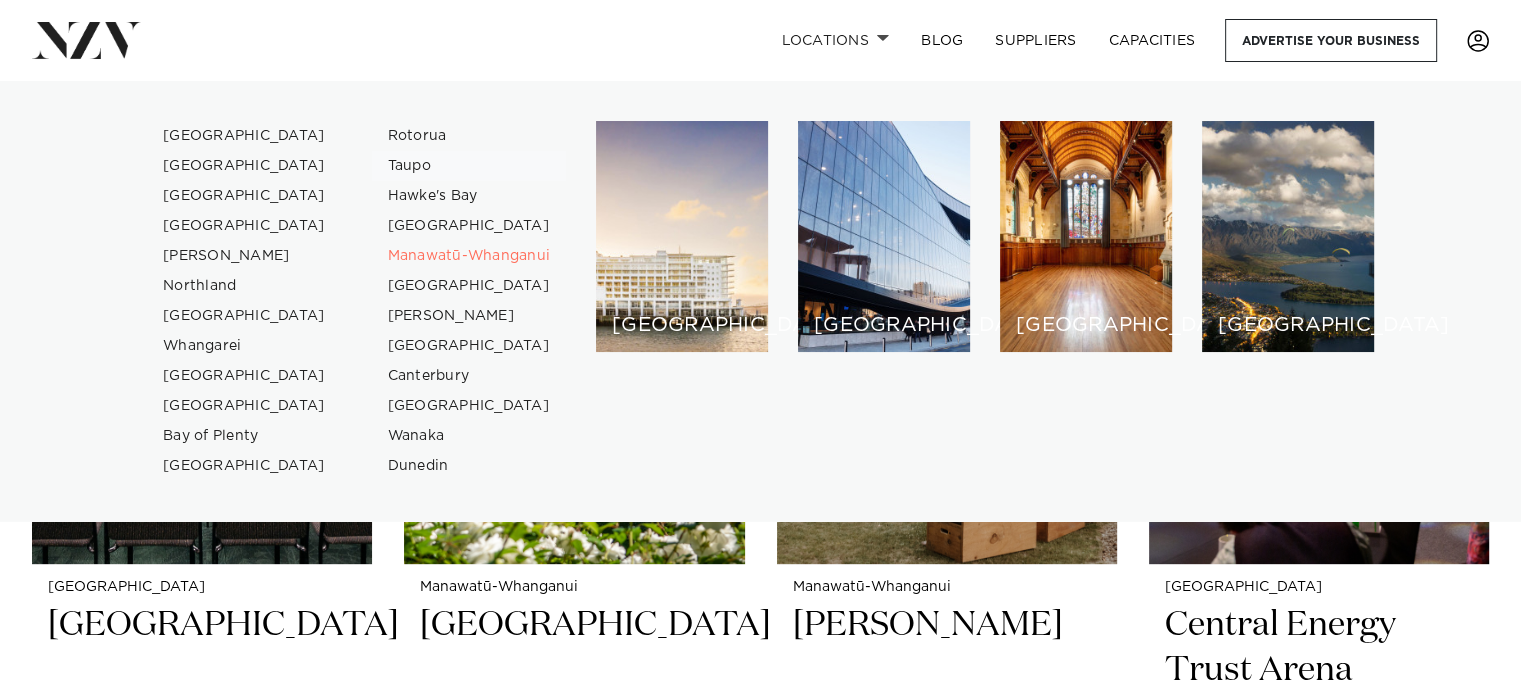 click on "Taupo" at bounding box center (469, 166) 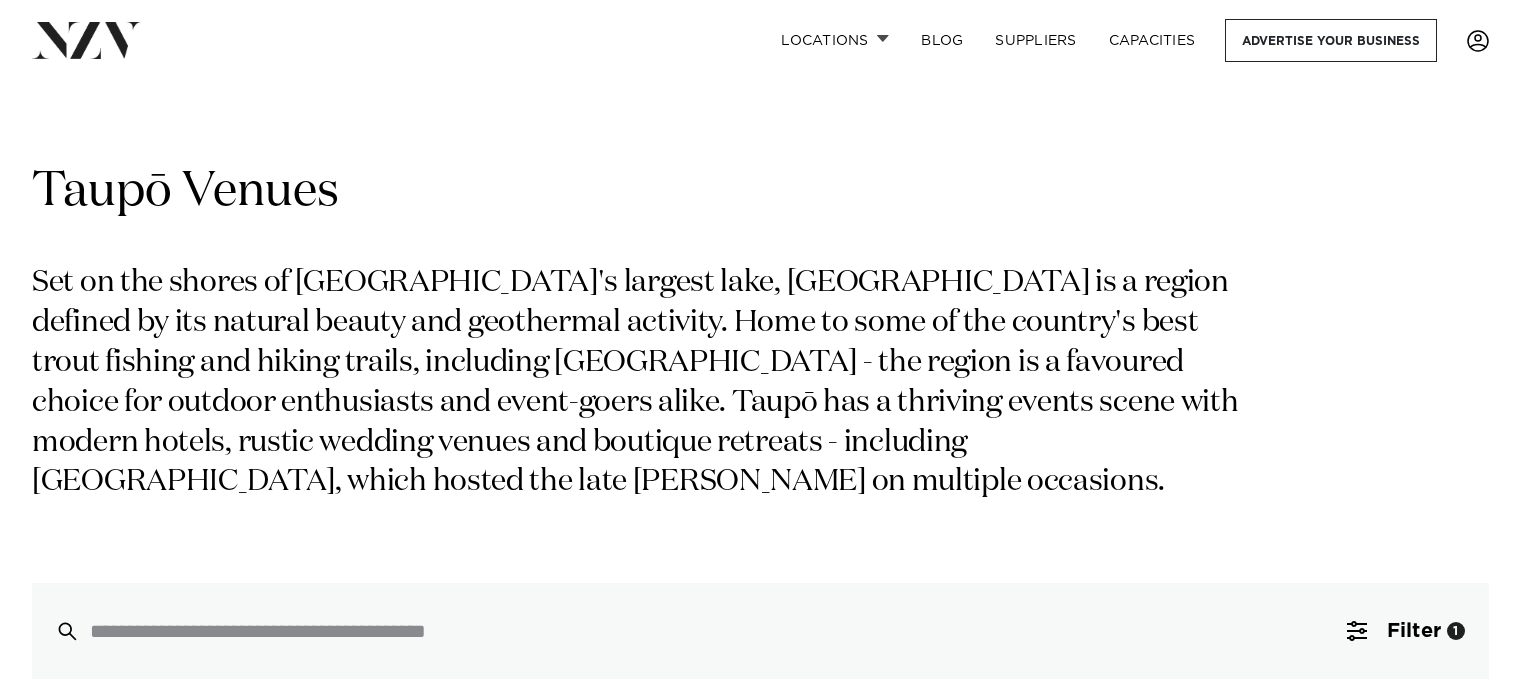 scroll, scrollTop: 0, scrollLeft: 0, axis: both 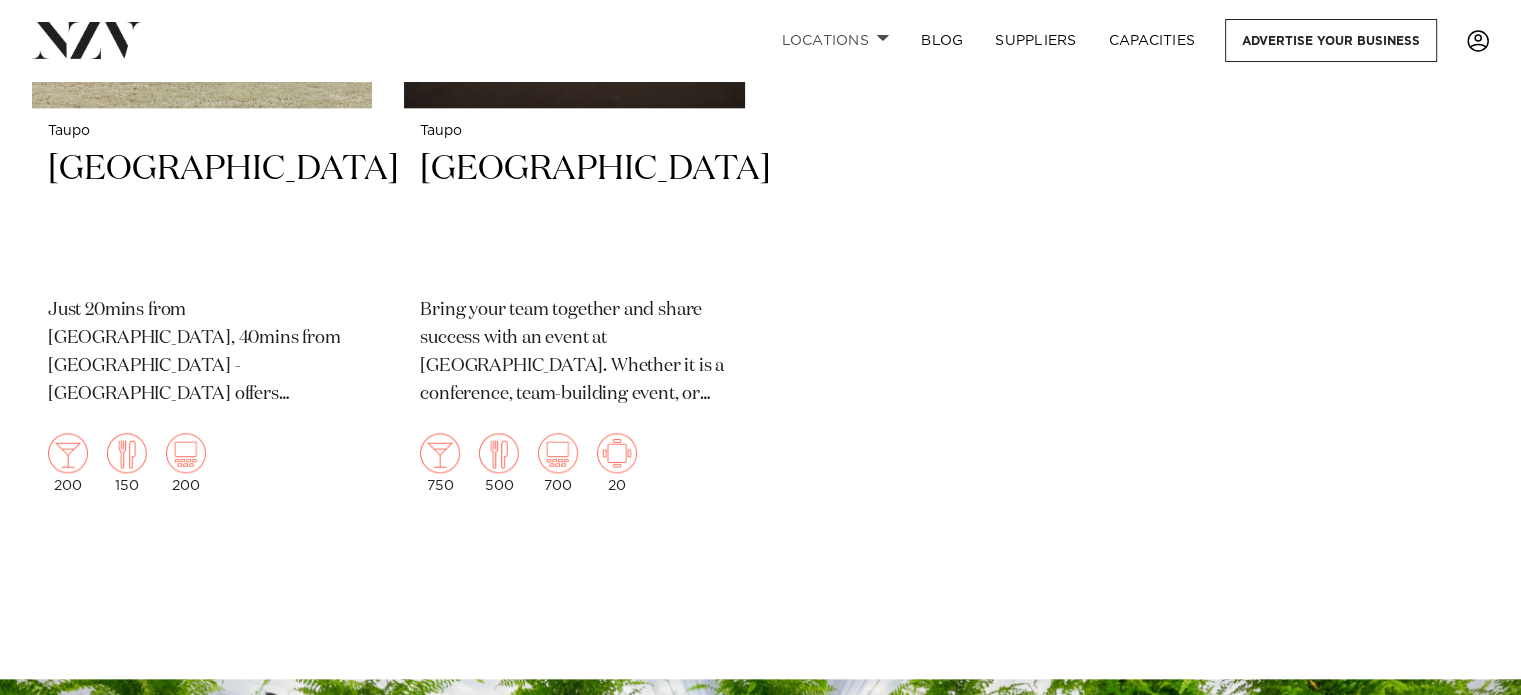 click on "Locations" at bounding box center (835, 40) 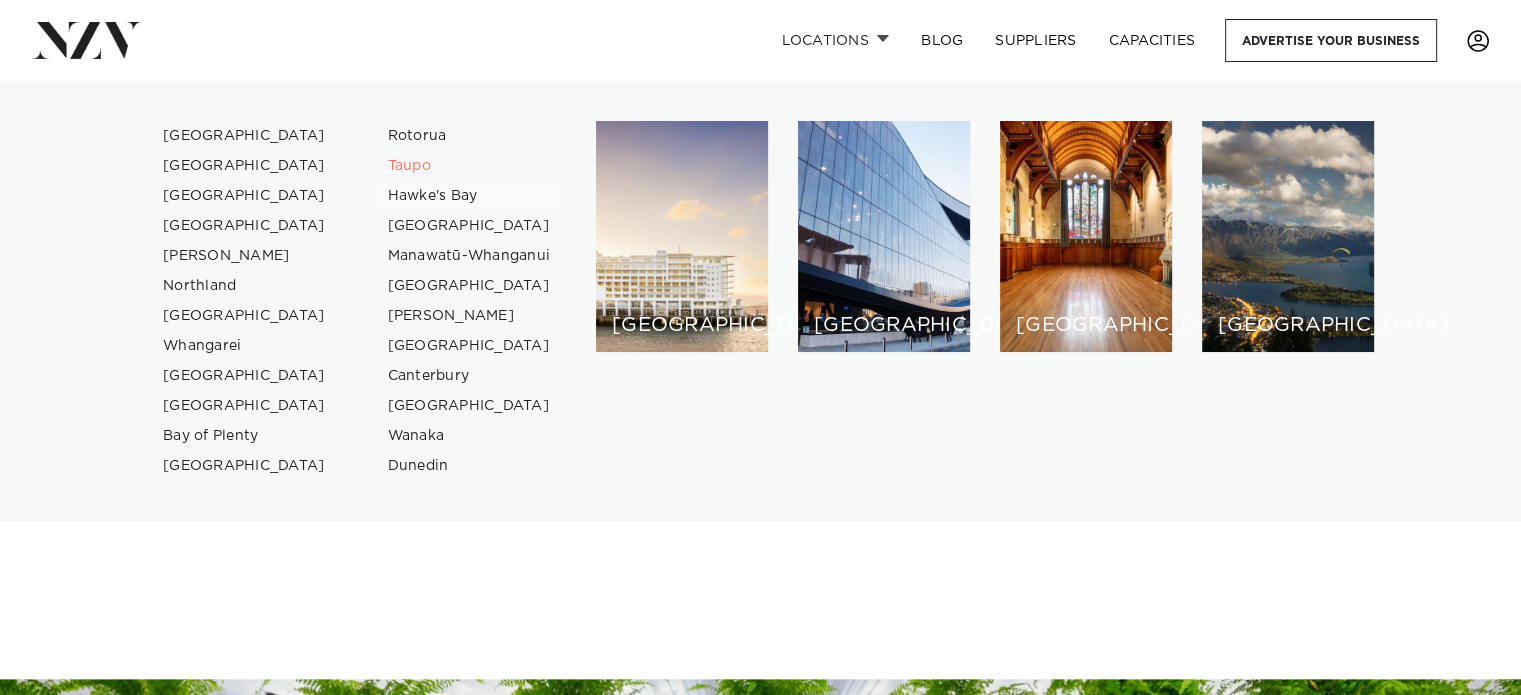 click on "Hawke's Bay" at bounding box center (469, 196) 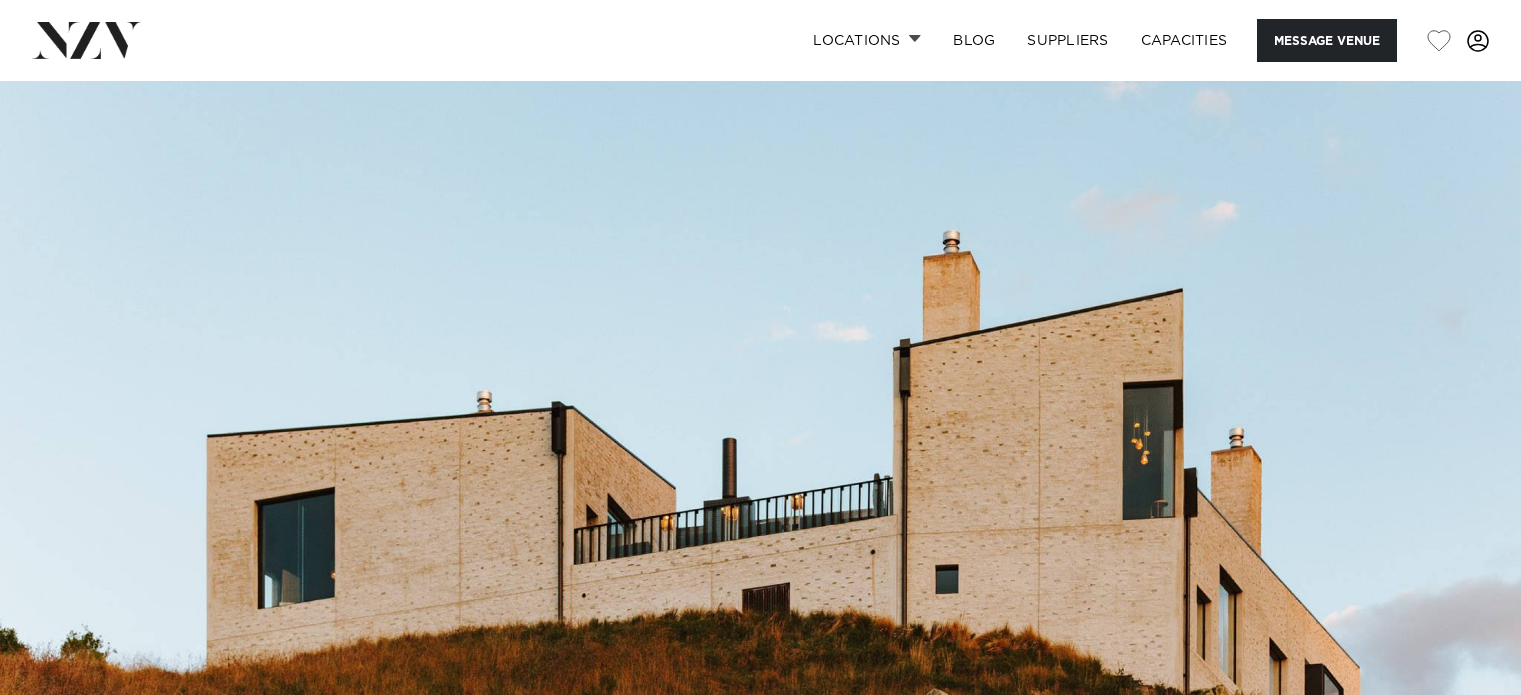 scroll, scrollTop: 0, scrollLeft: 0, axis: both 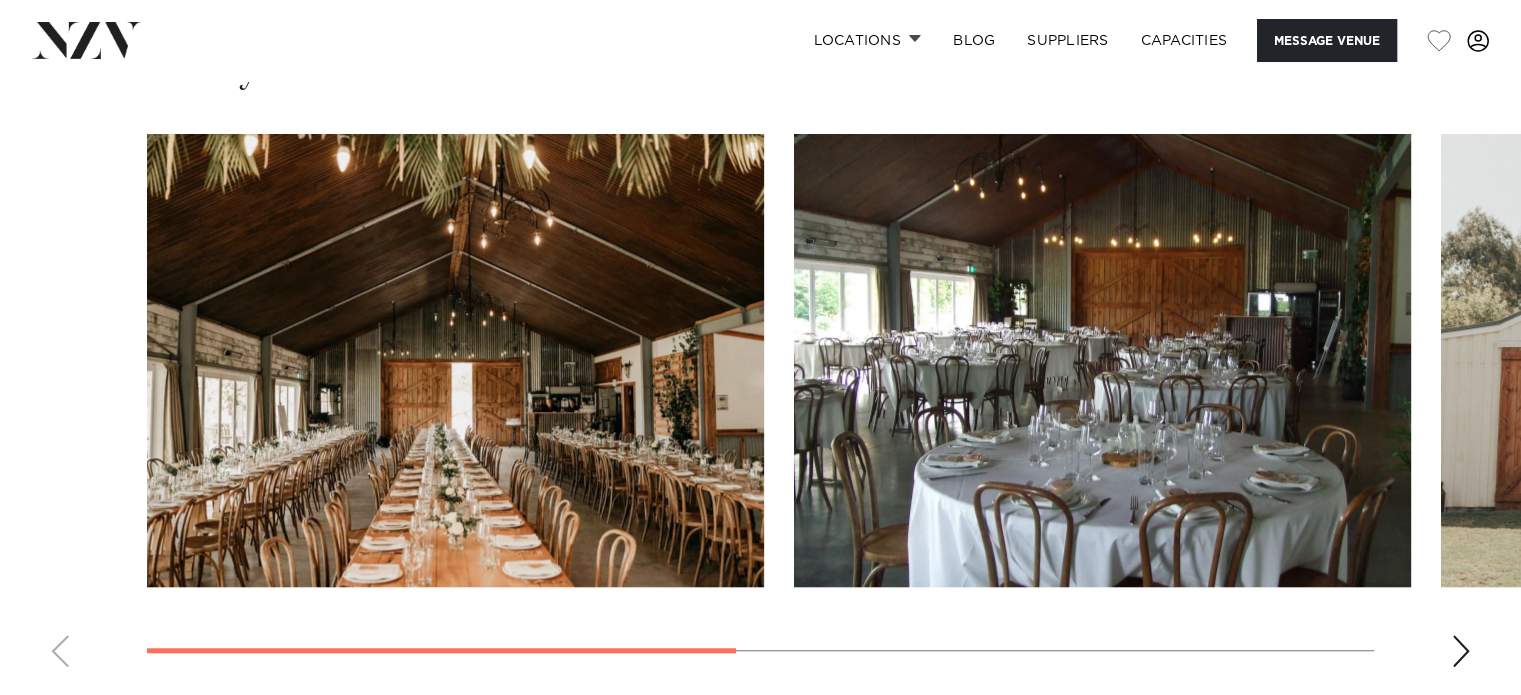 click at bounding box center [1461, 651] 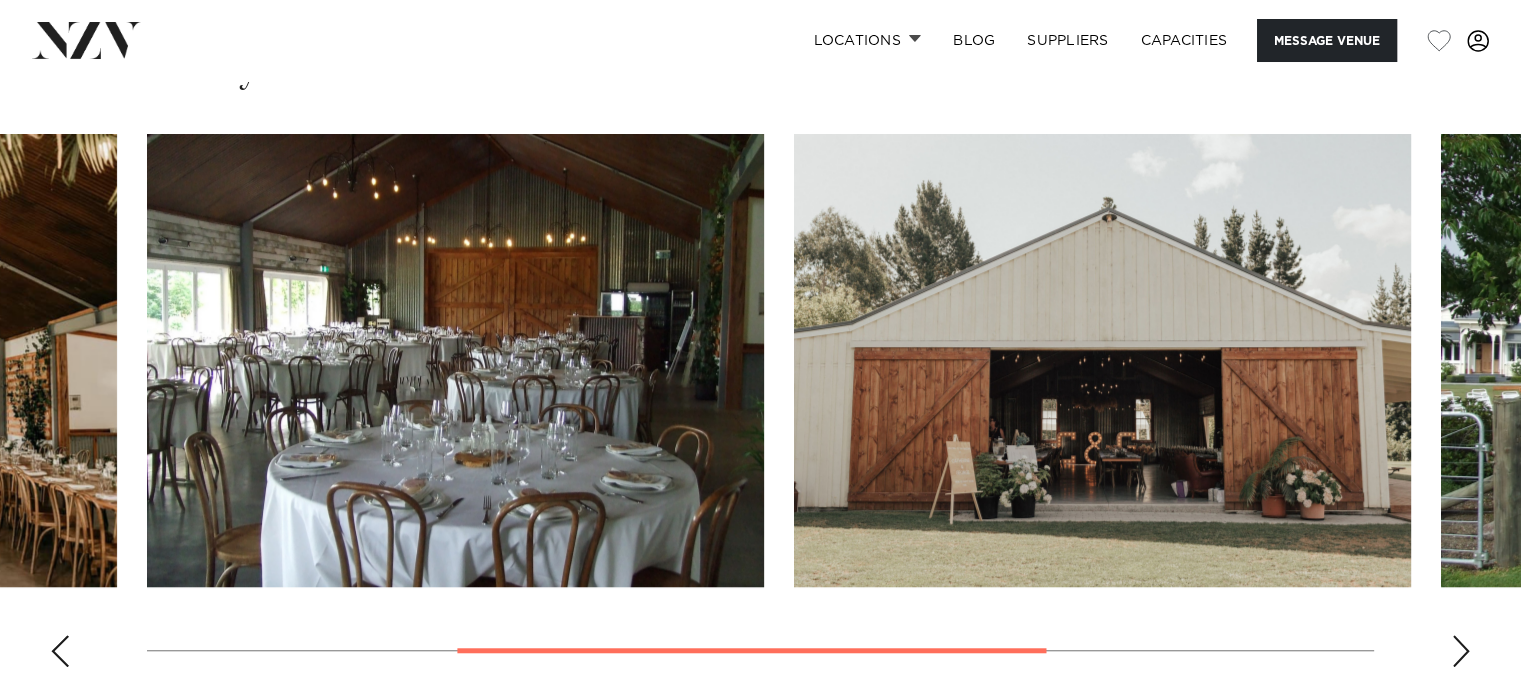 click at bounding box center (1461, 651) 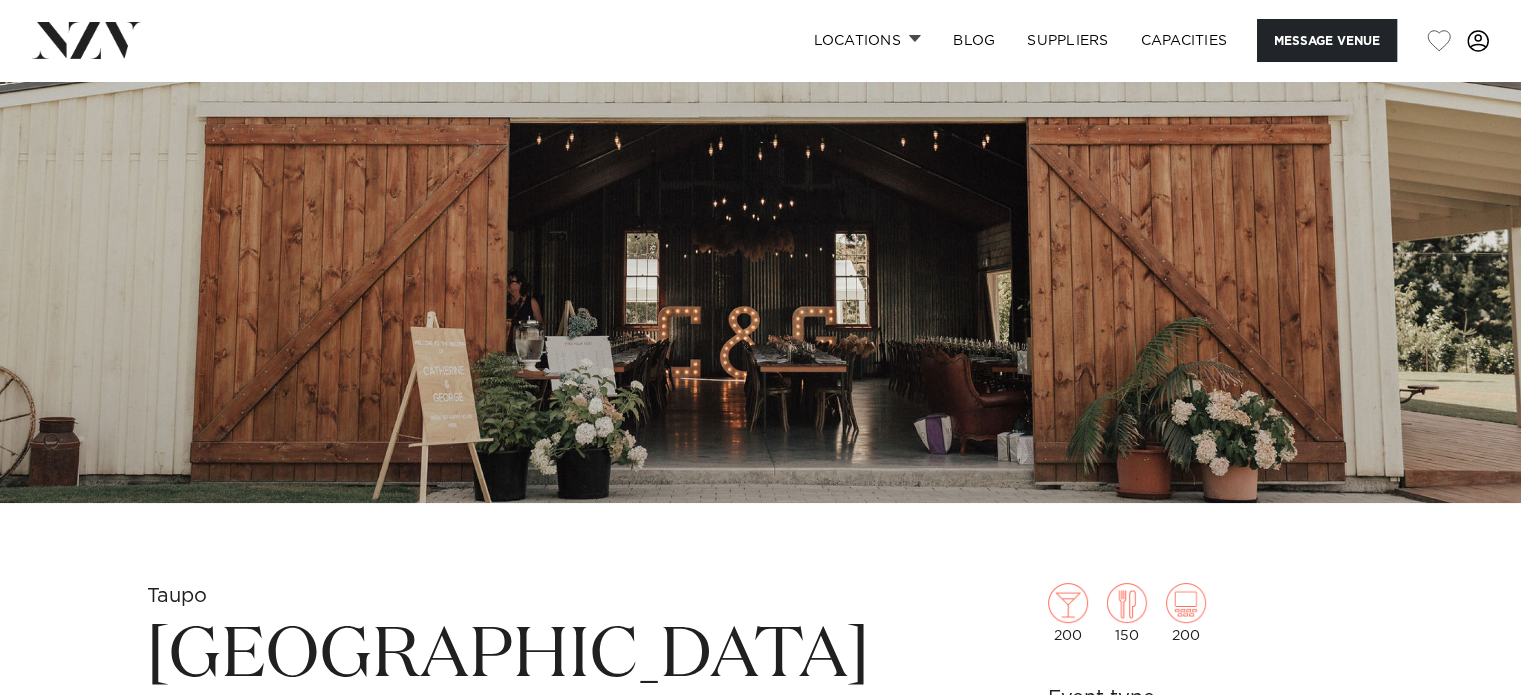 scroll, scrollTop: 266, scrollLeft: 0, axis: vertical 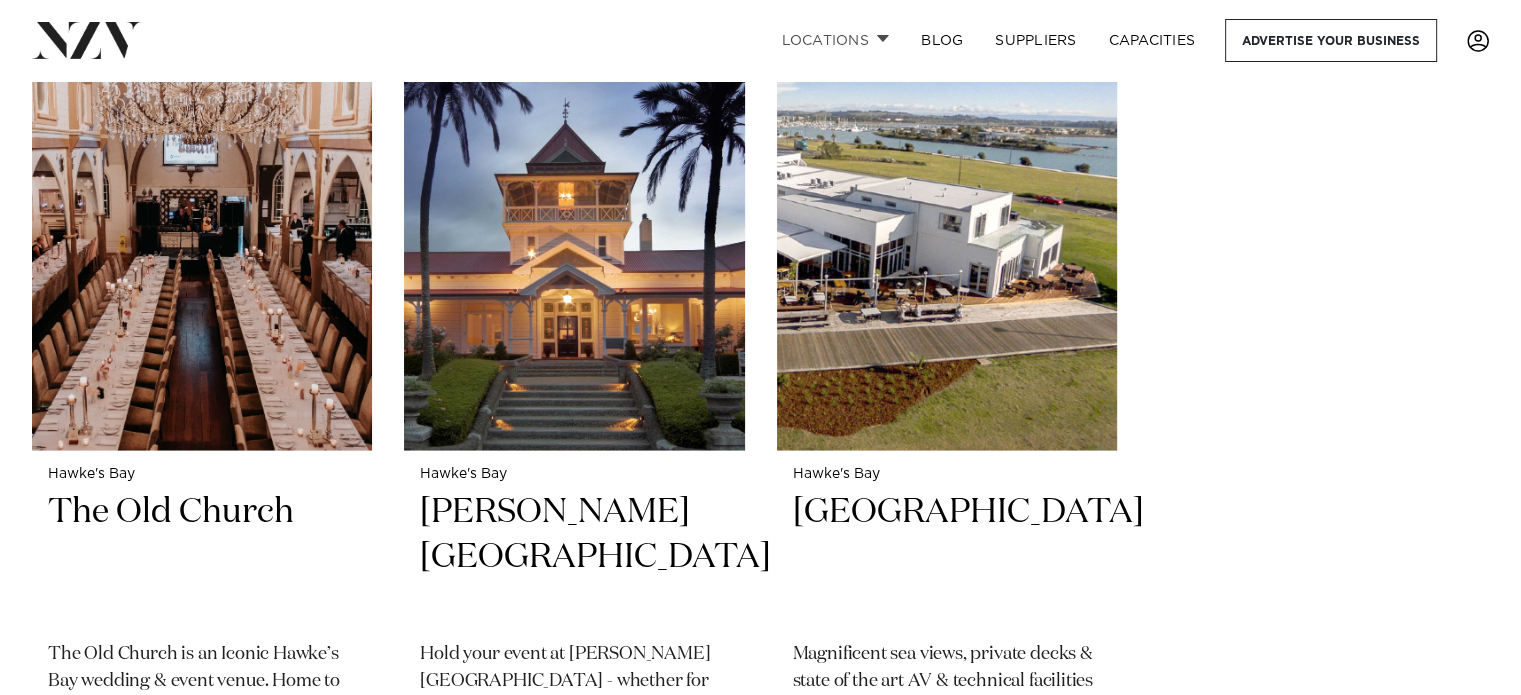click on "Locations" at bounding box center (835, 40) 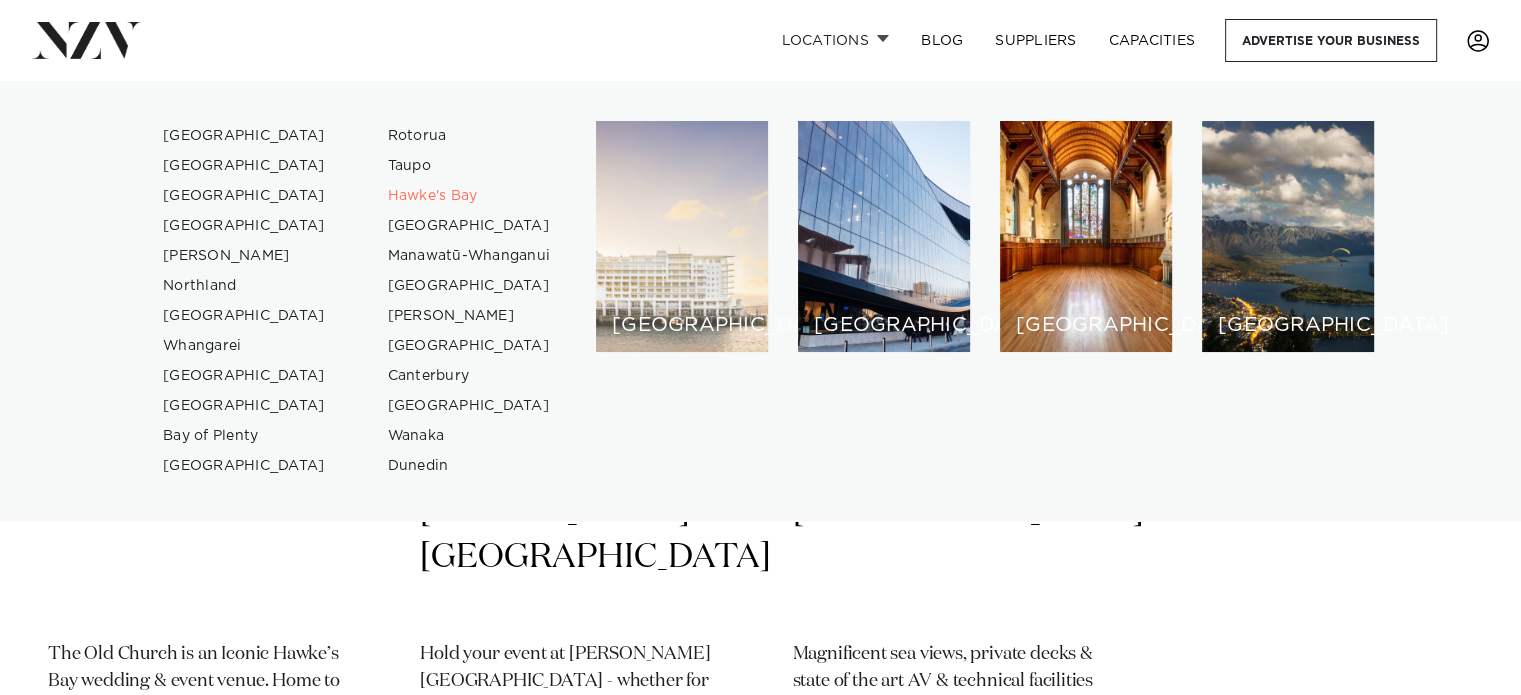 click on "[GEOGRAPHIC_DATA]" at bounding box center (682, 236) 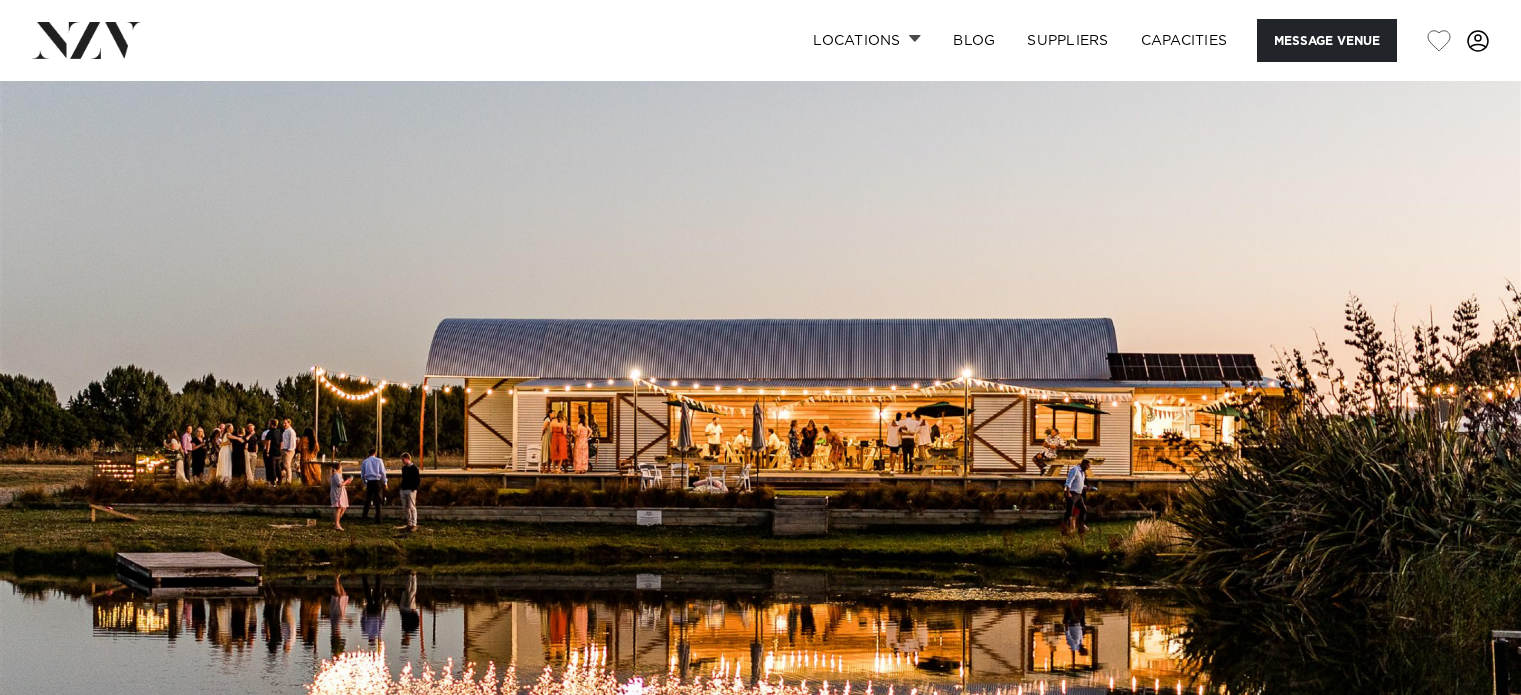 scroll, scrollTop: 0, scrollLeft: 0, axis: both 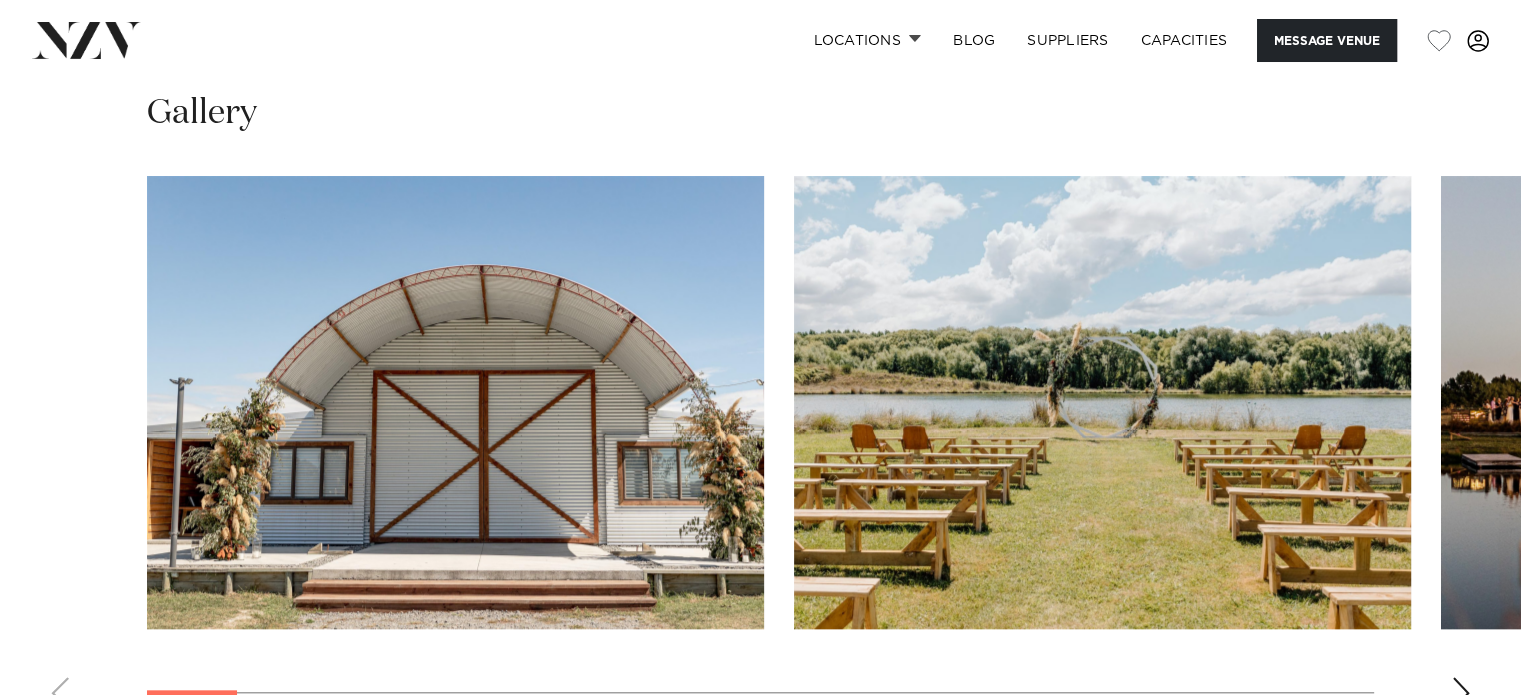 click at bounding box center [1461, 693] 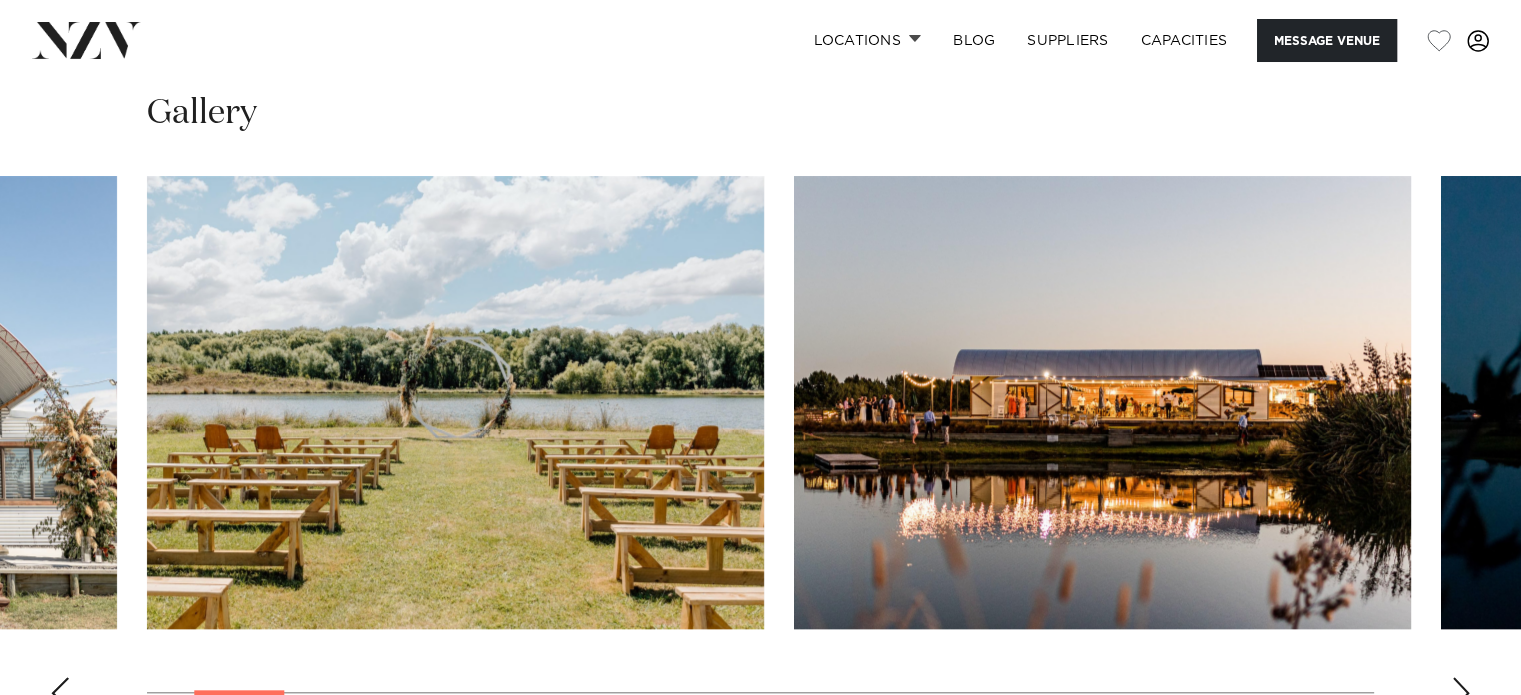 click at bounding box center [1461, 693] 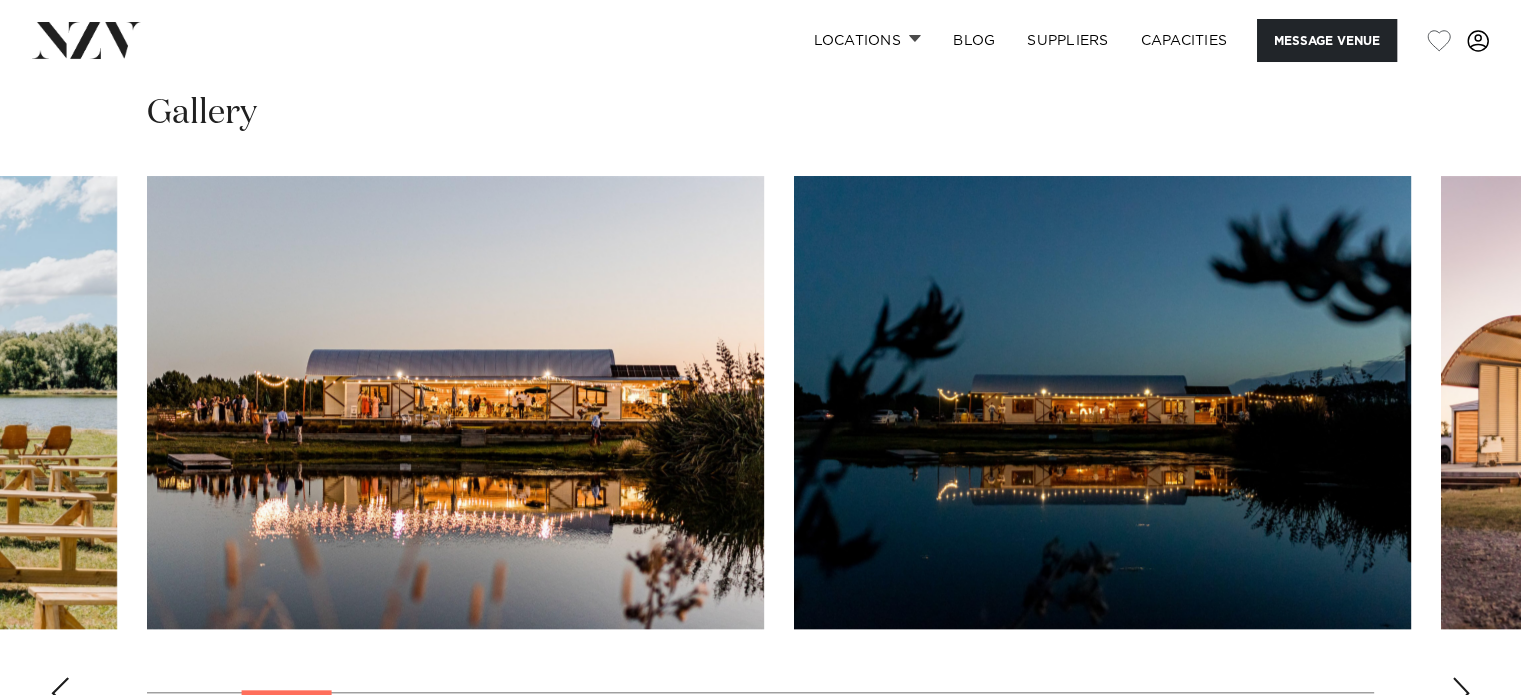 click at bounding box center (1461, 693) 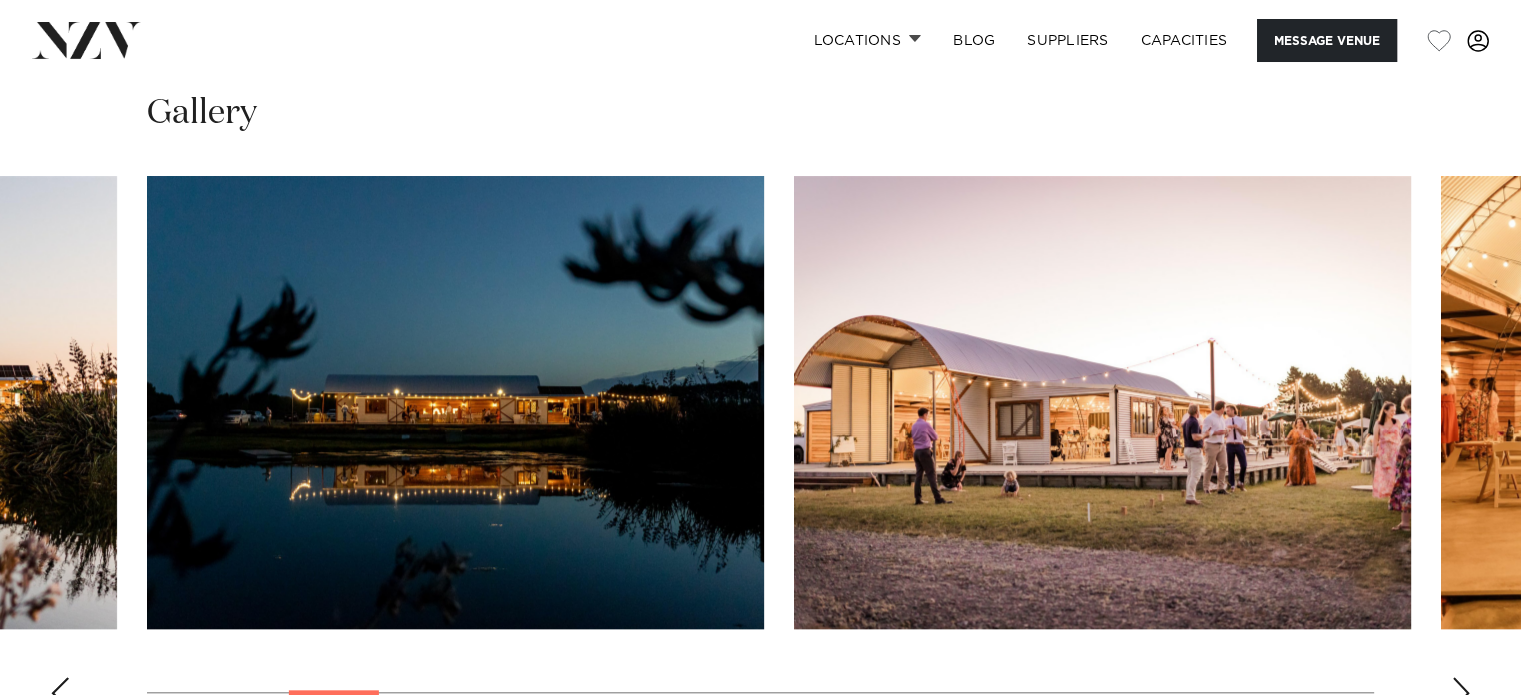 click at bounding box center [1461, 693] 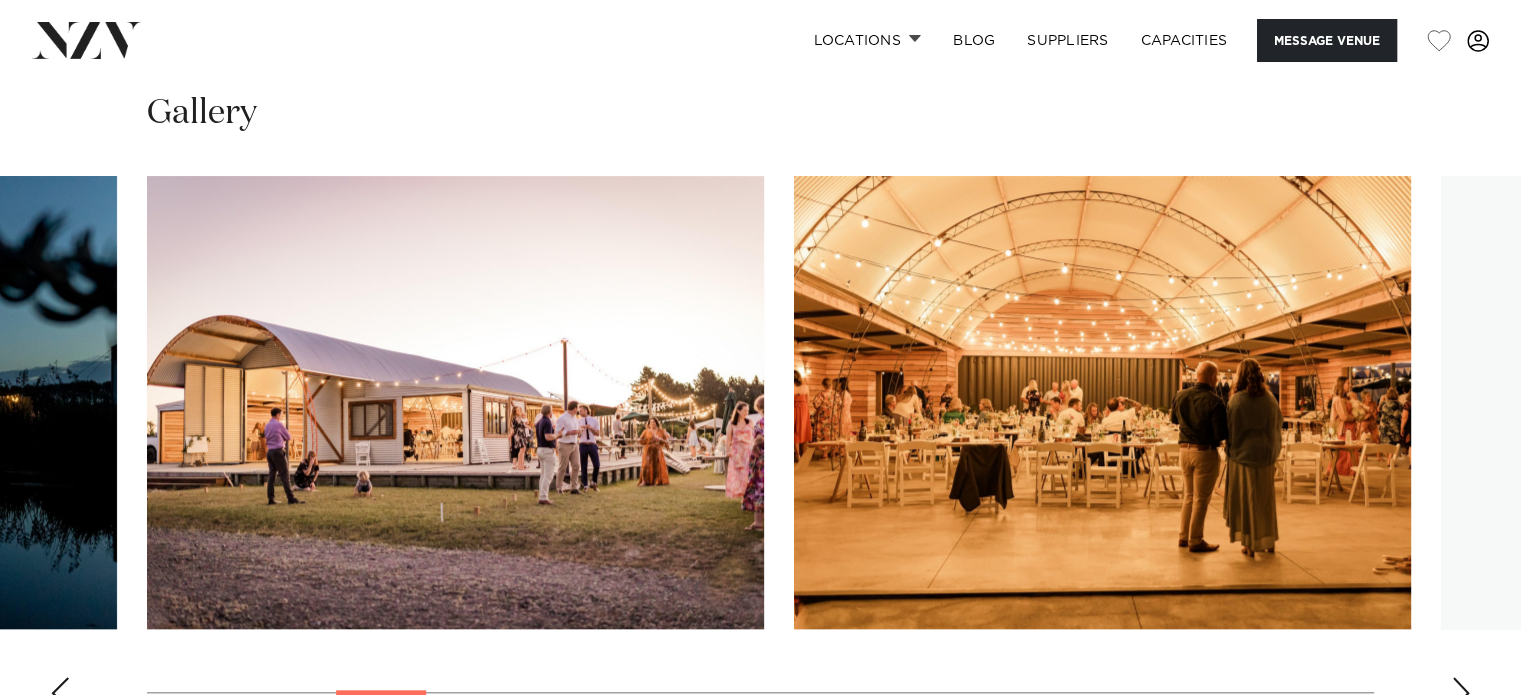 click at bounding box center (1461, 693) 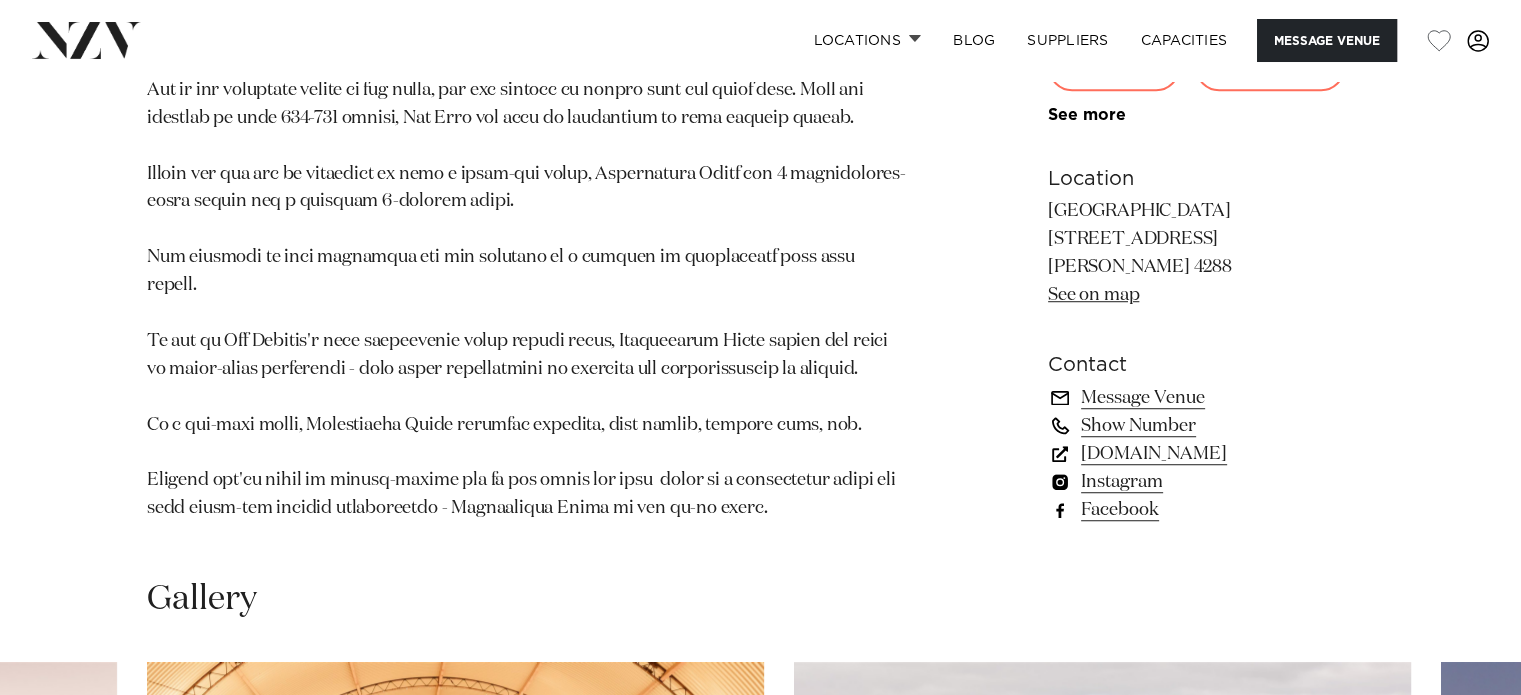 scroll, scrollTop: 1292, scrollLeft: 0, axis: vertical 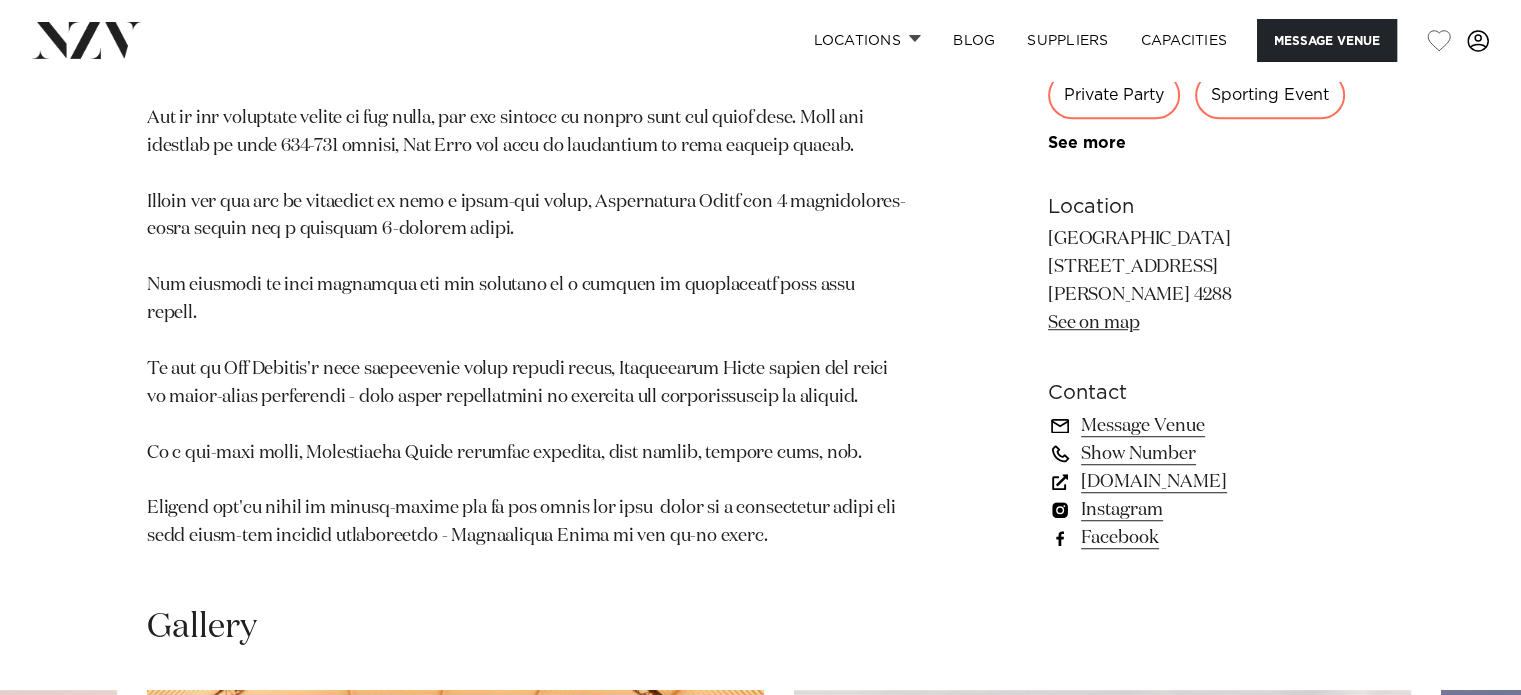click on "backpaddocklakes.co.nz" at bounding box center [1211, 481] 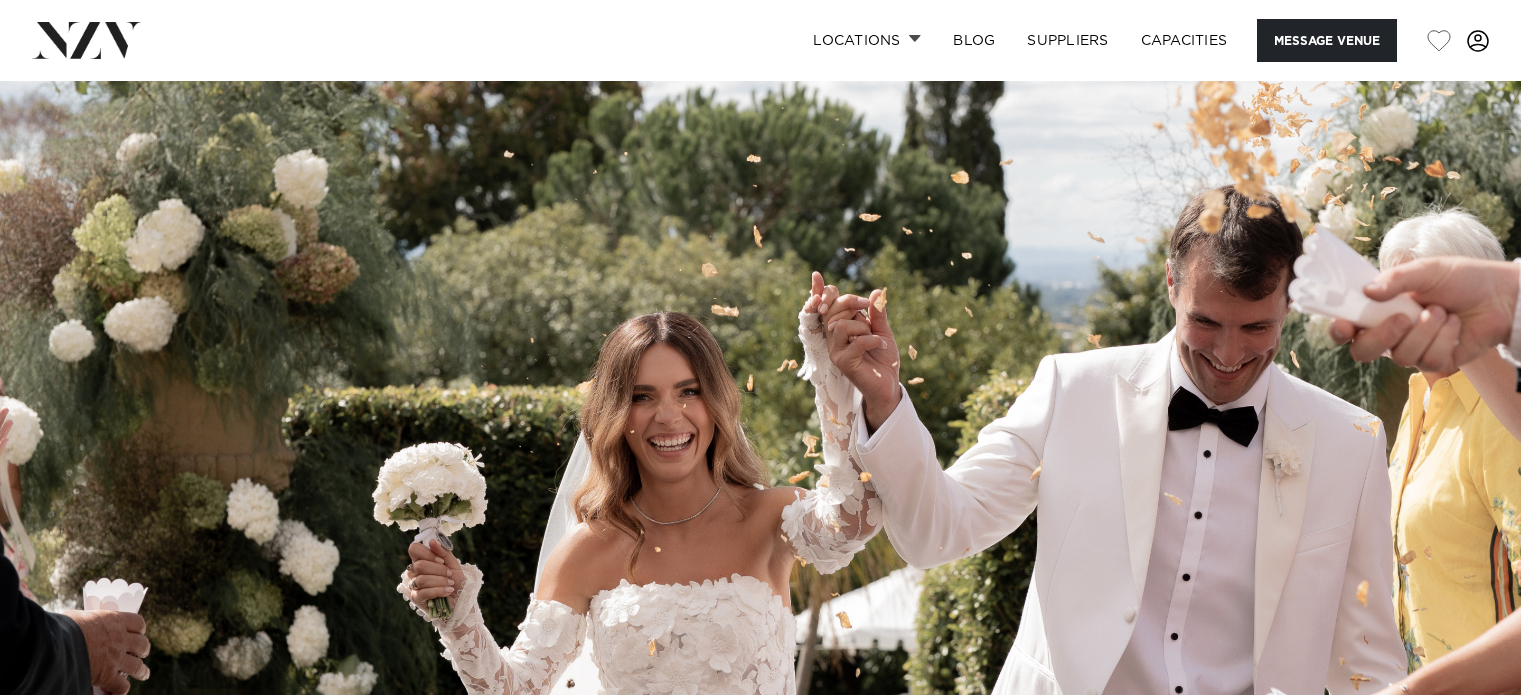 scroll, scrollTop: 0, scrollLeft: 0, axis: both 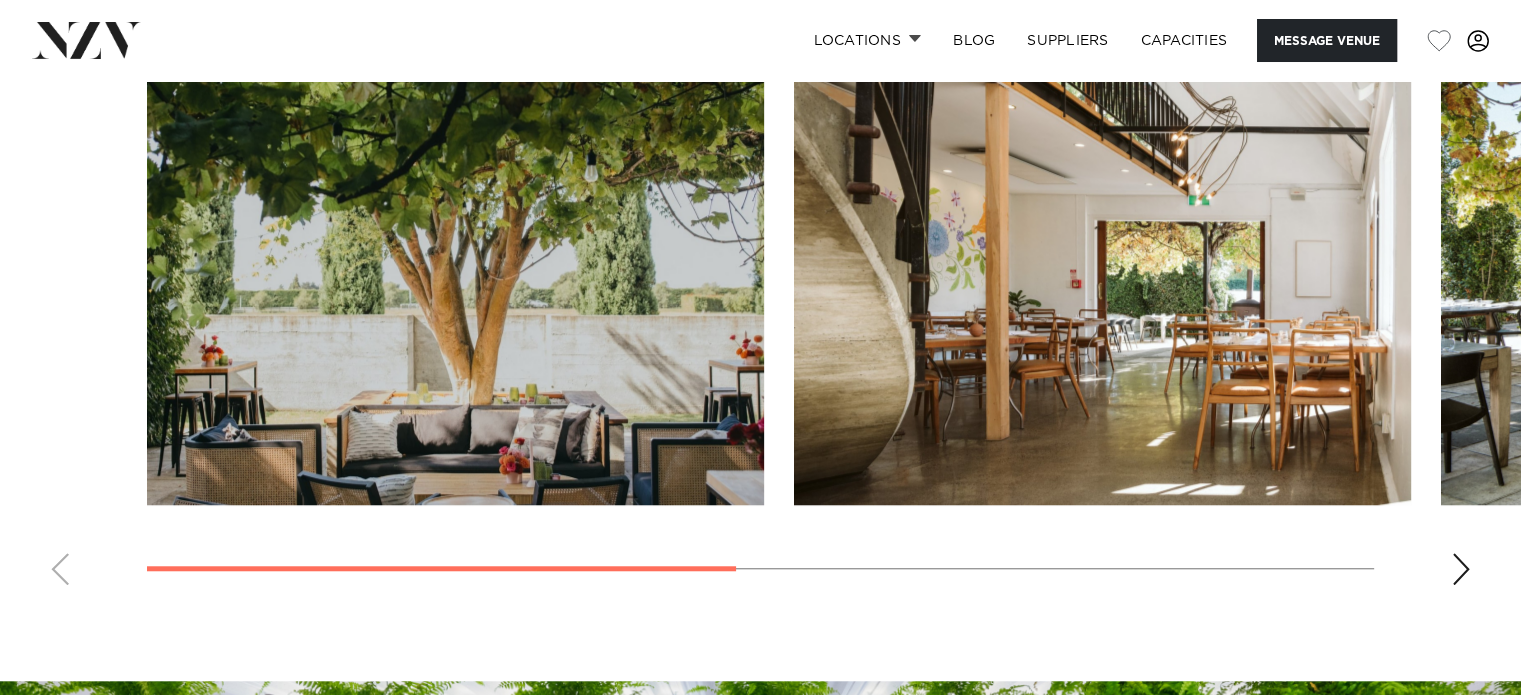 click at bounding box center [1461, 569] 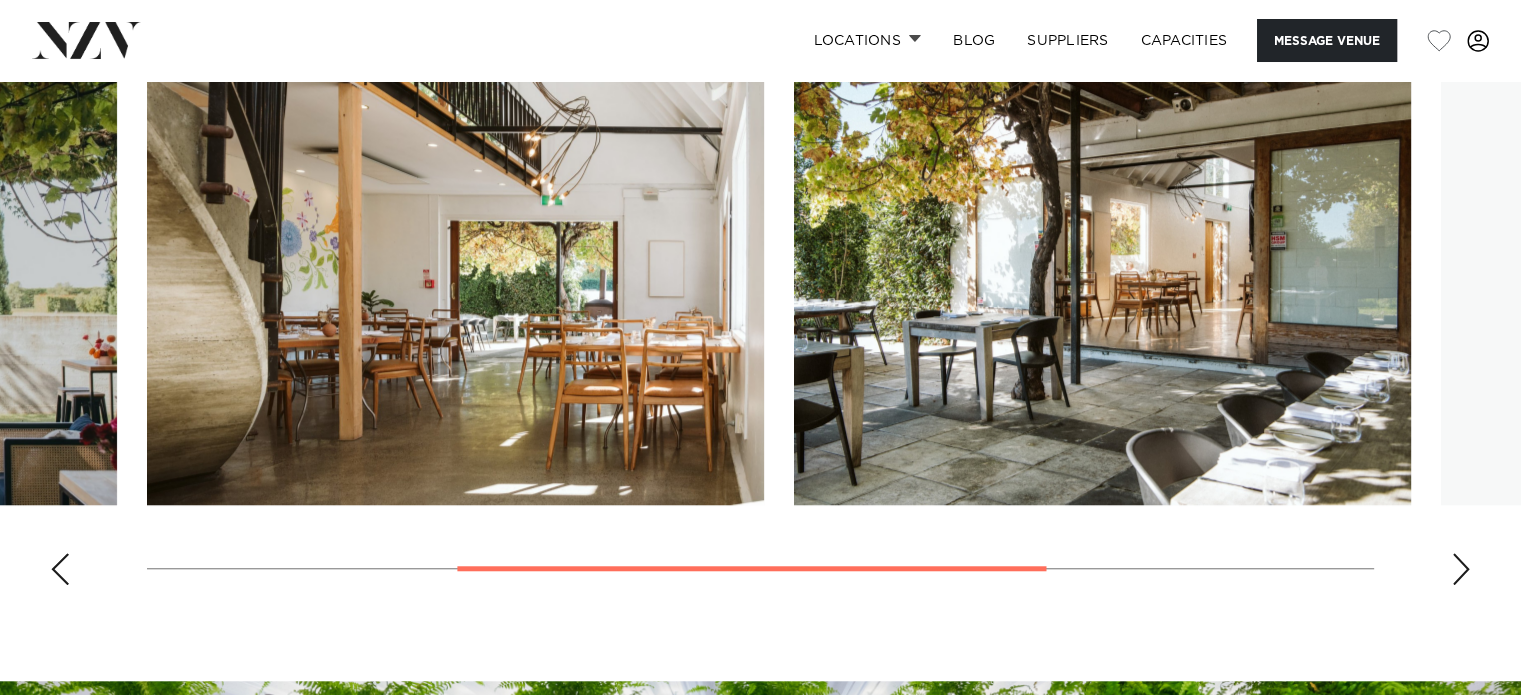 click at bounding box center [1461, 569] 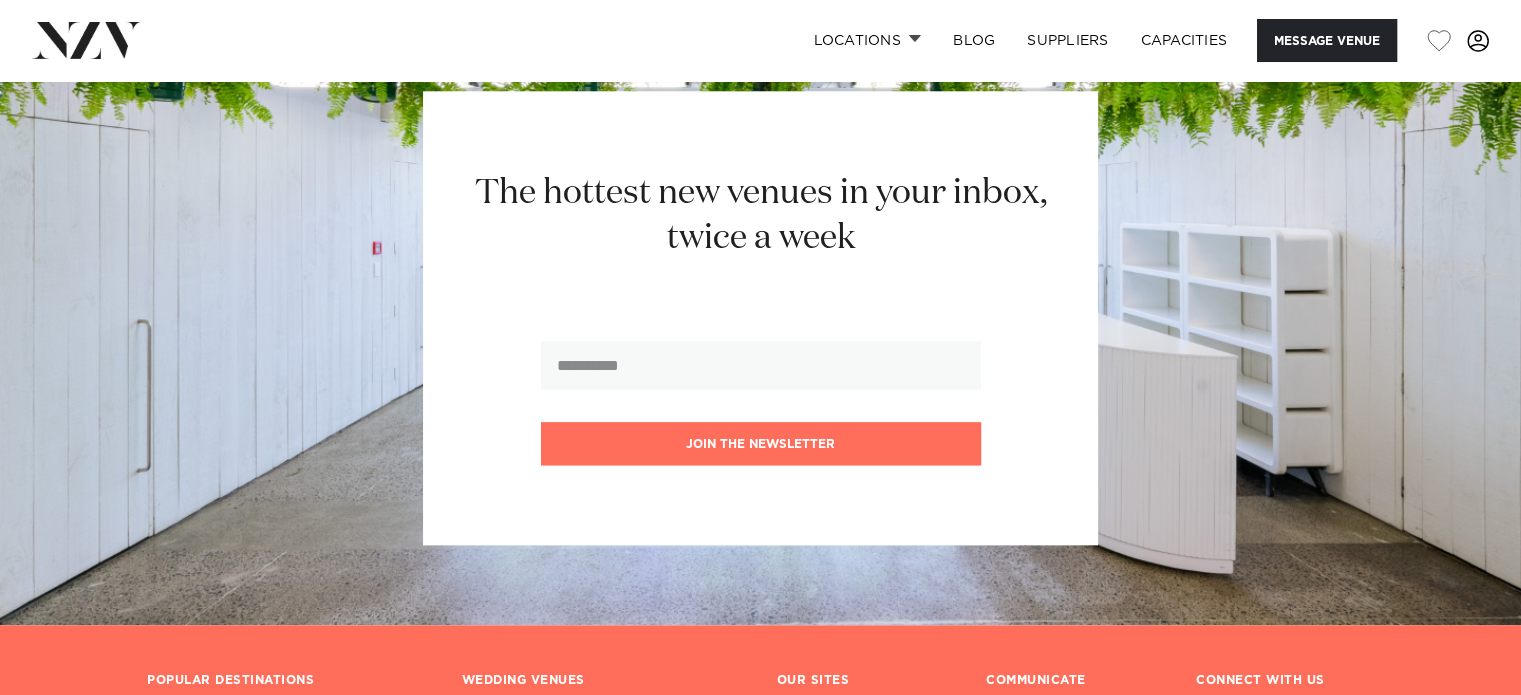 scroll, scrollTop: 2674, scrollLeft: 0, axis: vertical 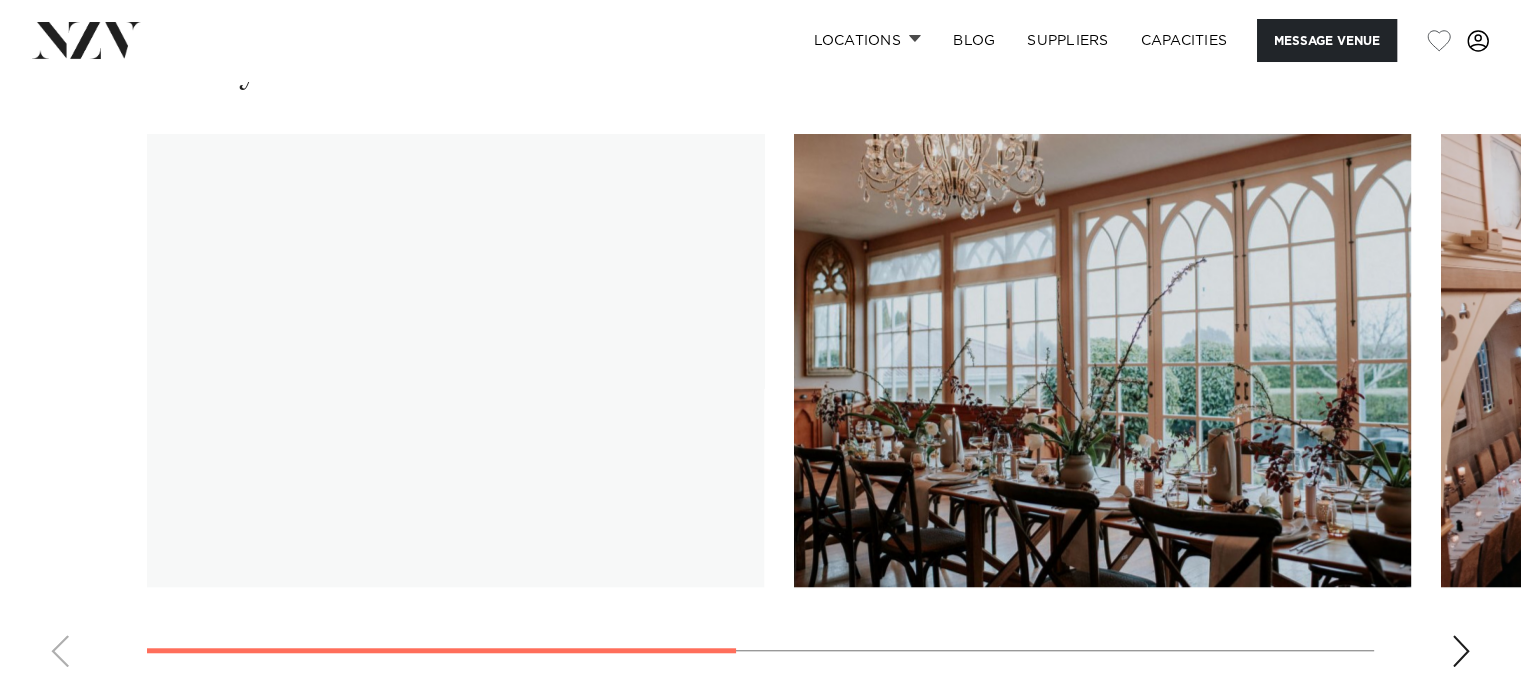 click at bounding box center [1461, 651] 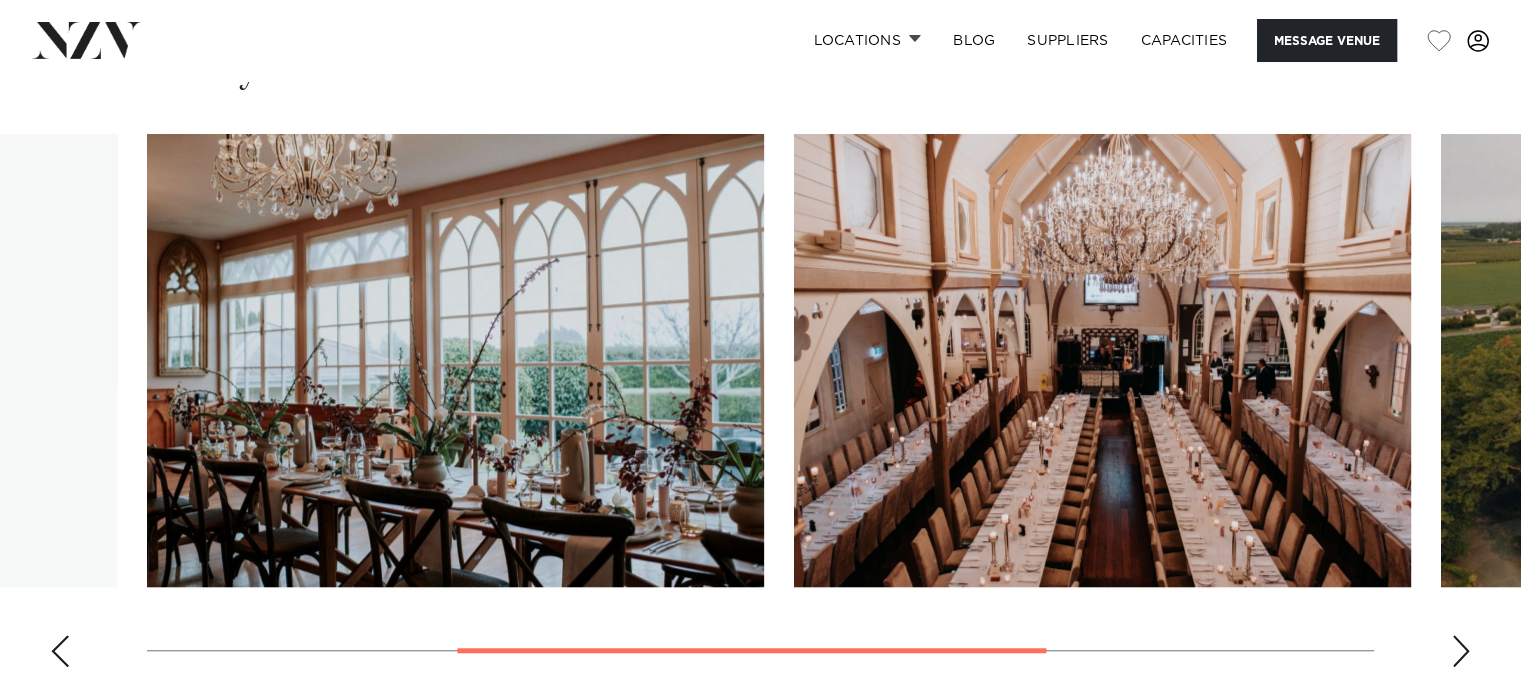 click at bounding box center [1461, 651] 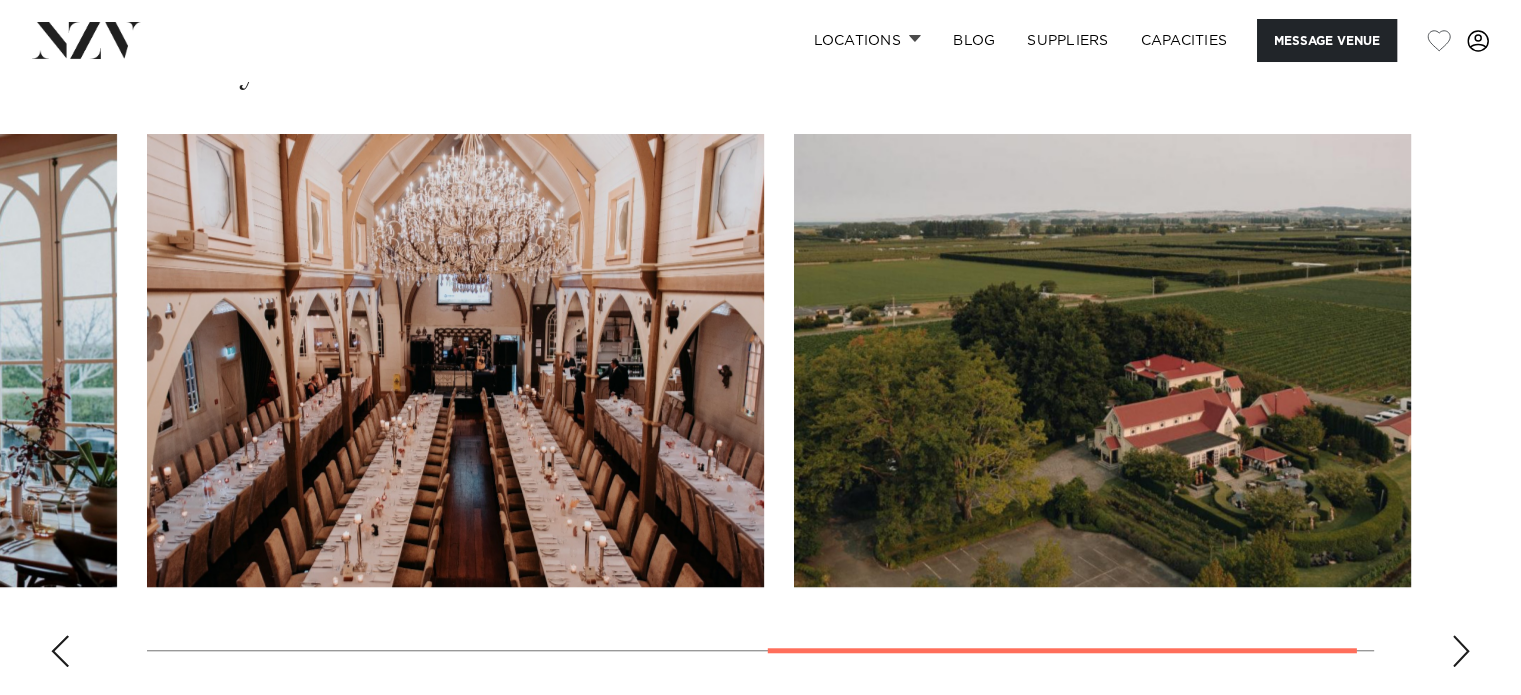 click at bounding box center (1461, 651) 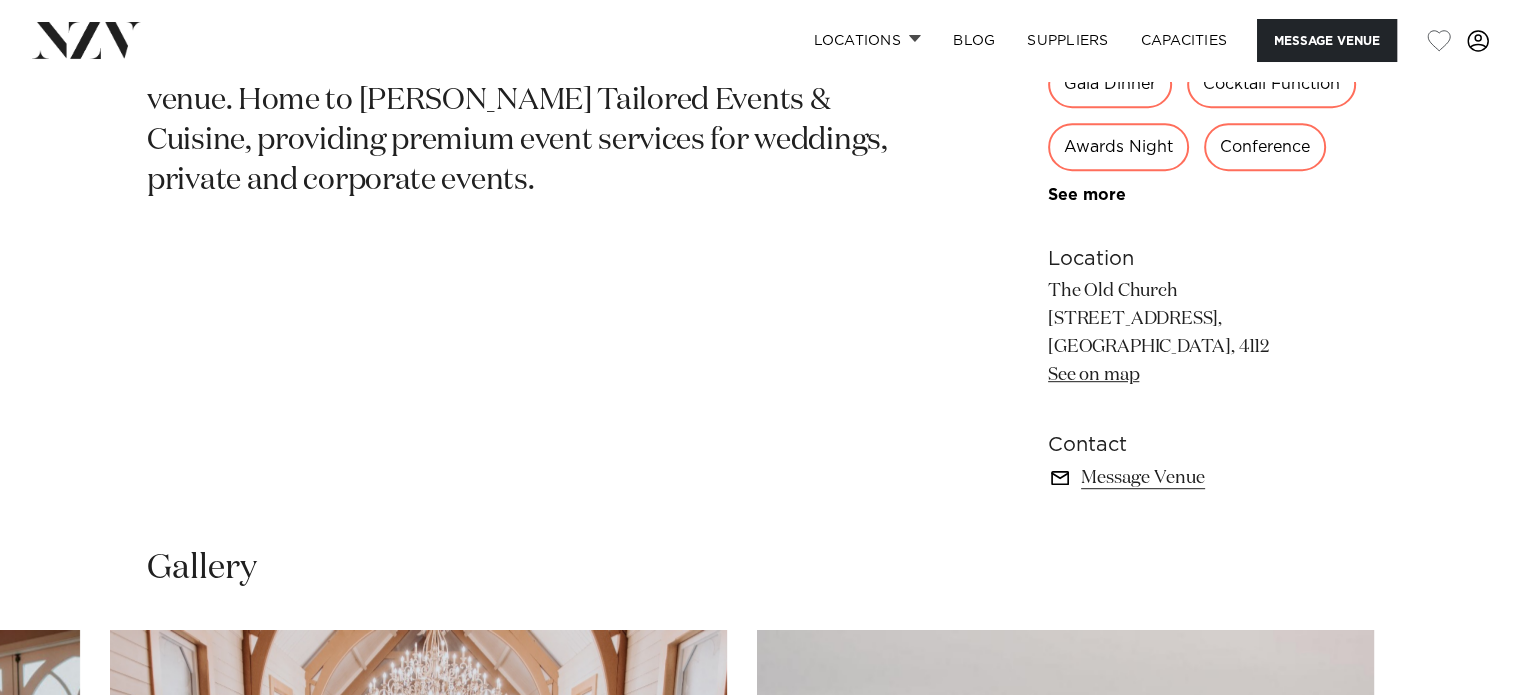 scroll, scrollTop: 948, scrollLeft: 0, axis: vertical 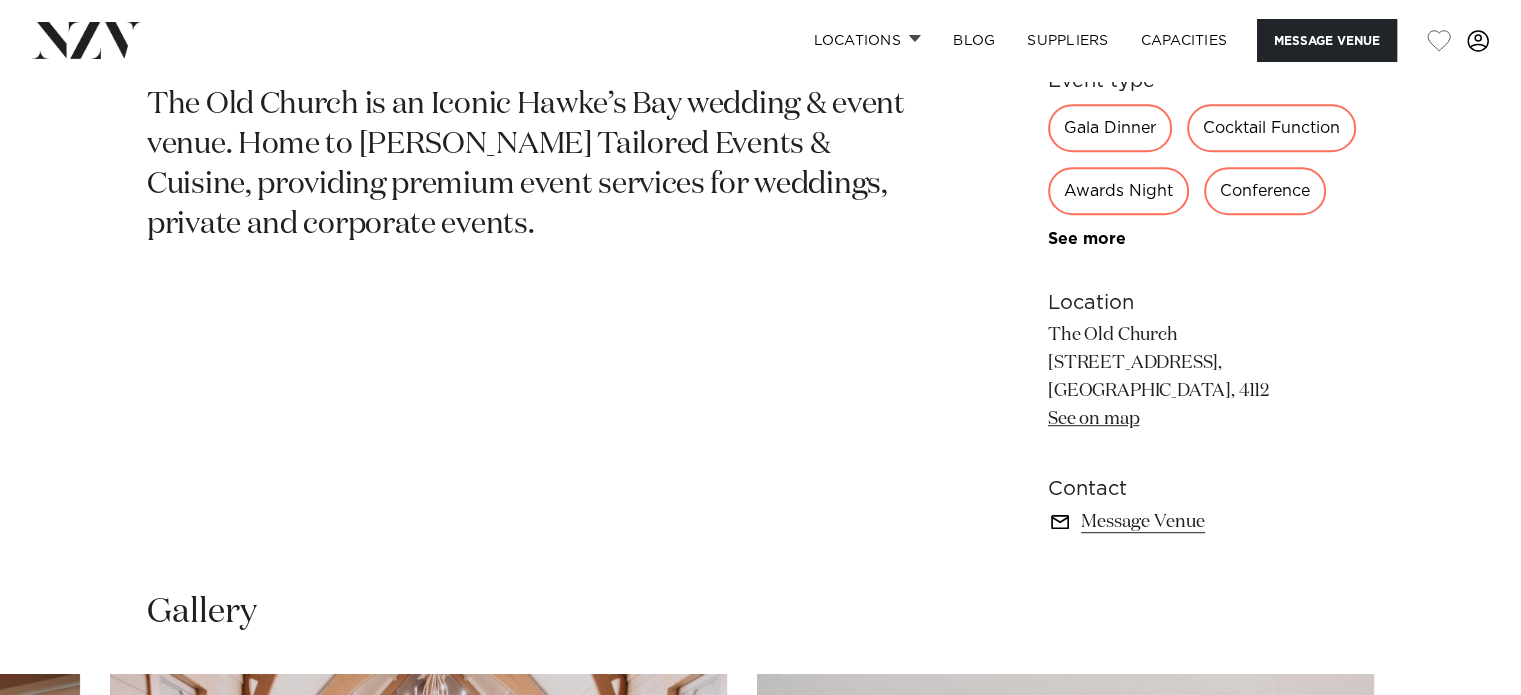click on "Message Venue" at bounding box center (1211, 522) 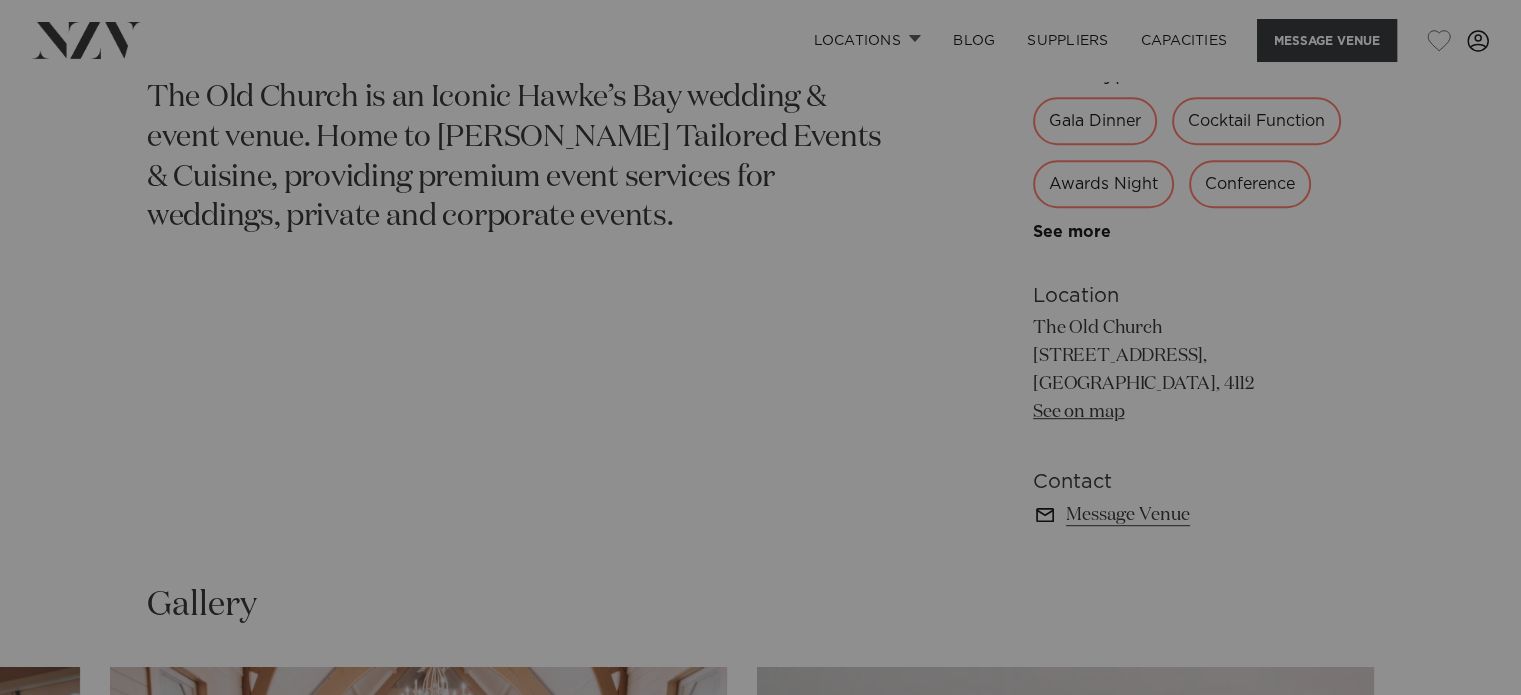 scroll, scrollTop: 956, scrollLeft: 0, axis: vertical 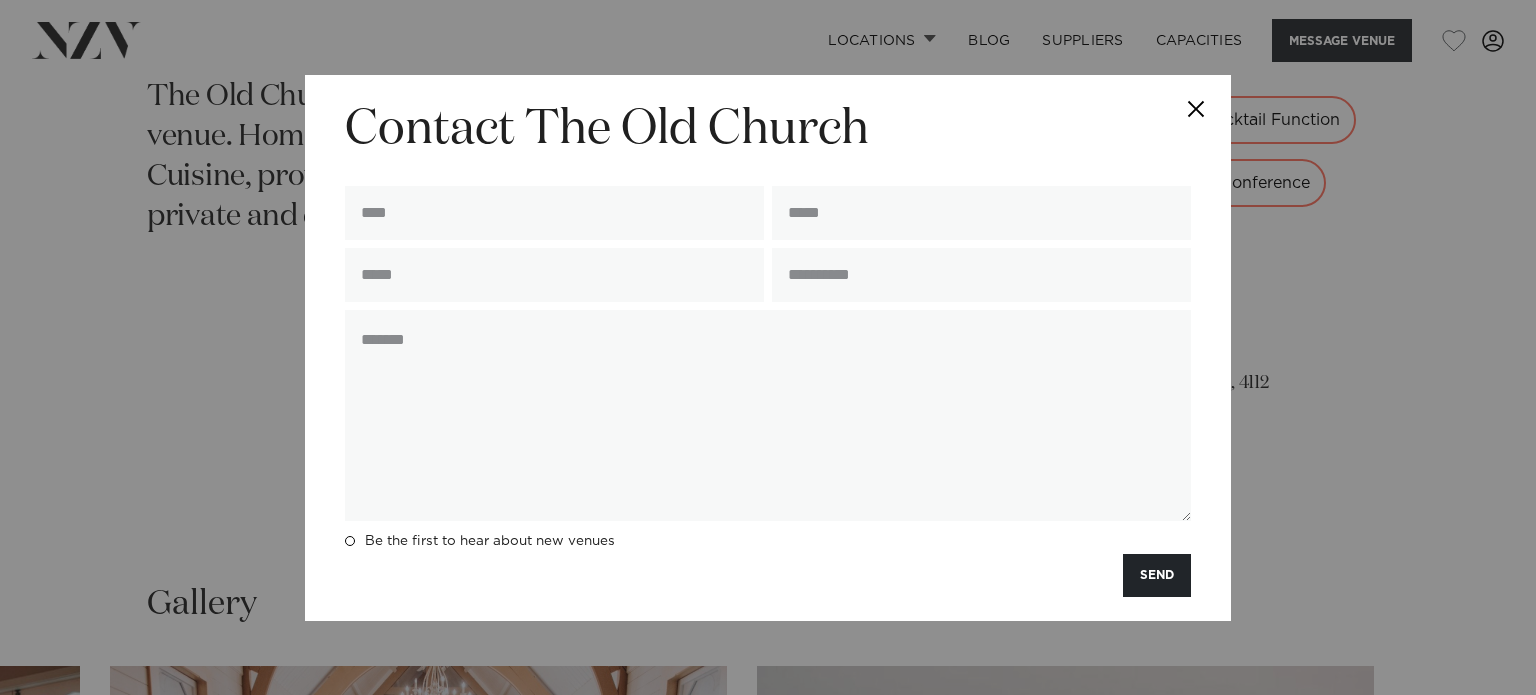 click at bounding box center [1196, 110] 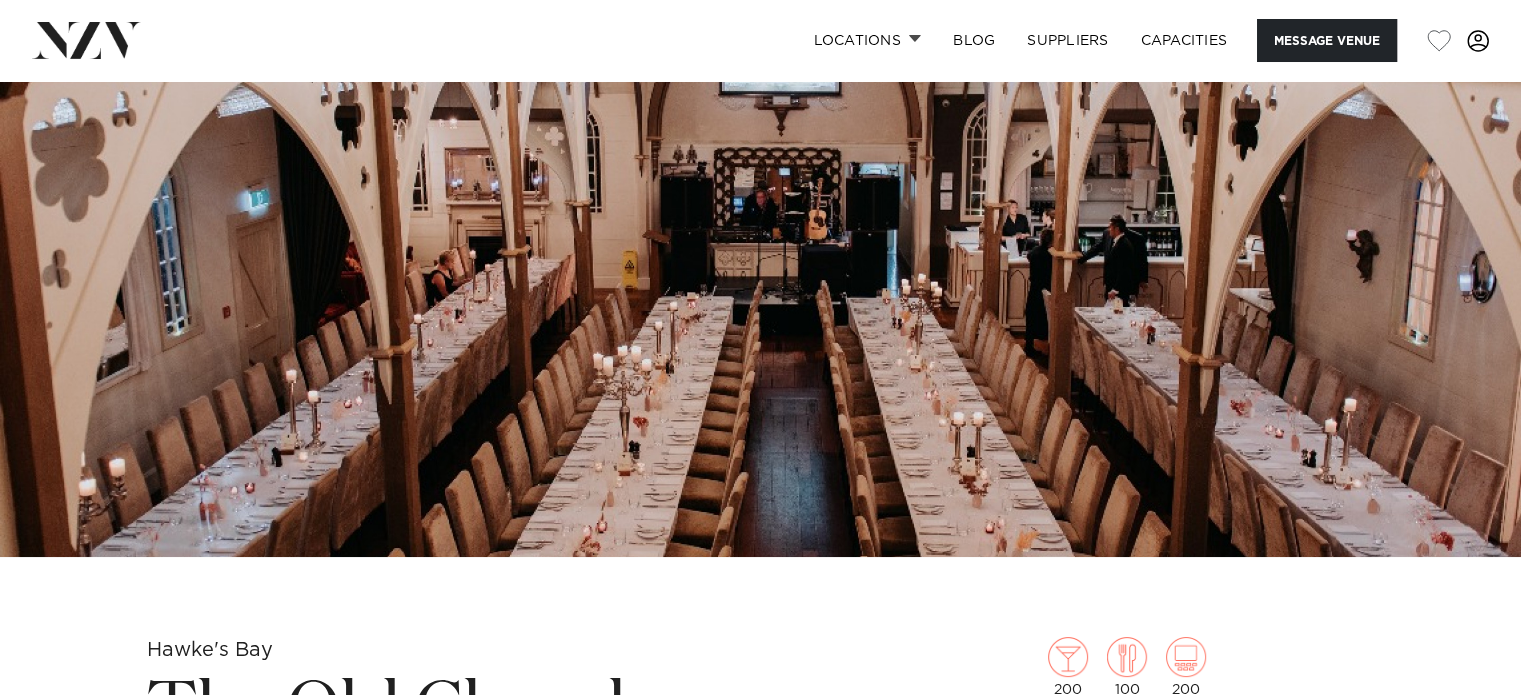 scroll, scrollTop: 0, scrollLeft: 0, axis: both 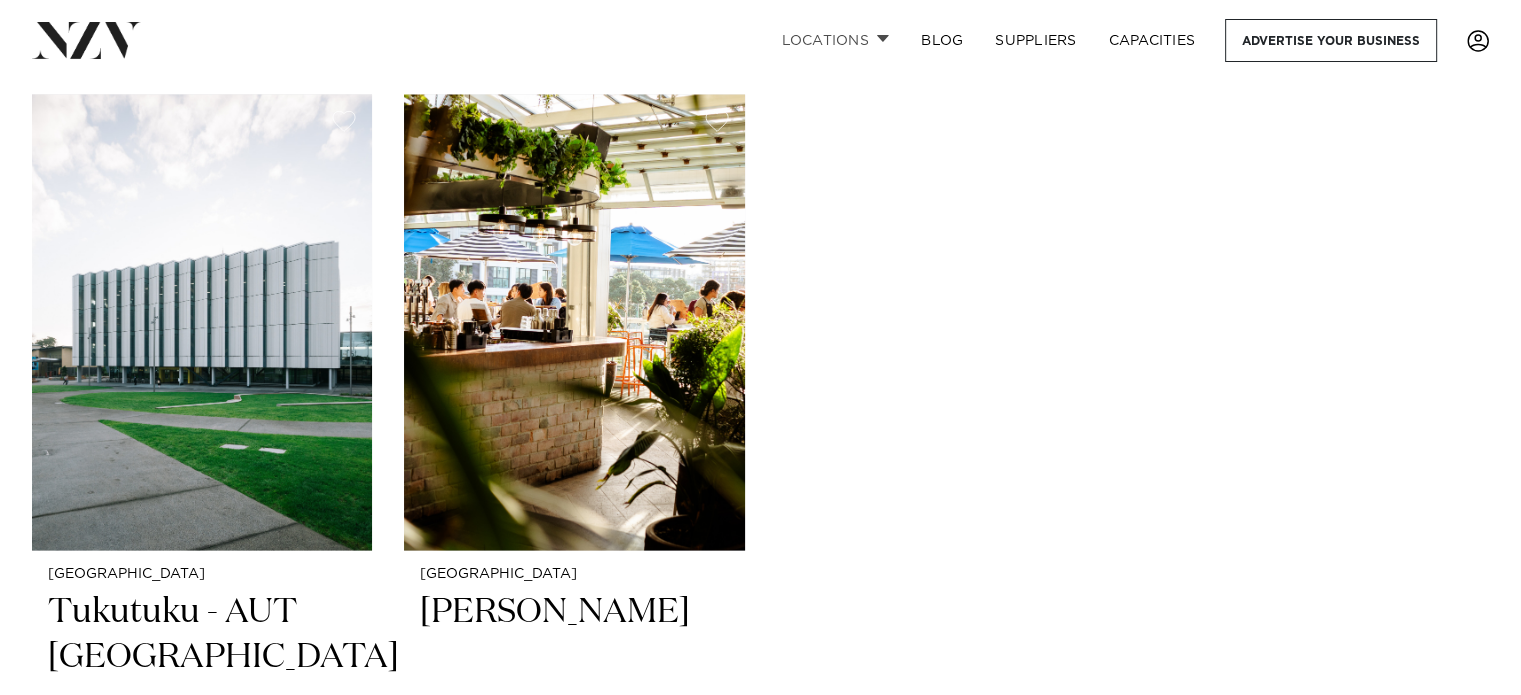 click on "Locations" at bounding box center (835, 40) 